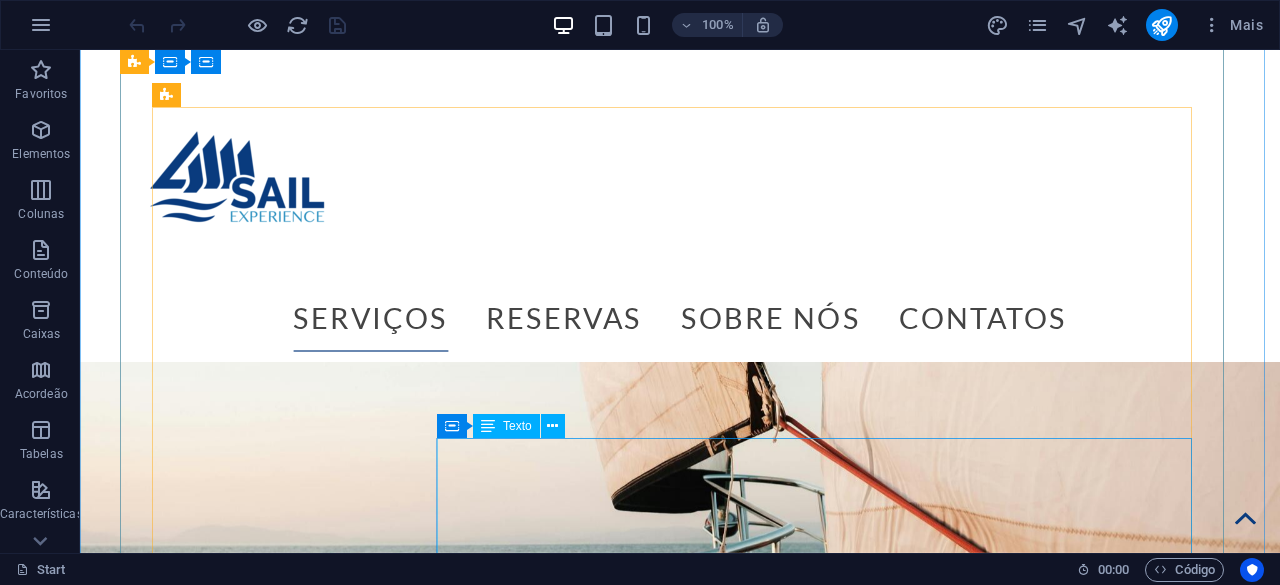 scroll, scrollTop: 4801, scrollLeft: 0, axis: vertical 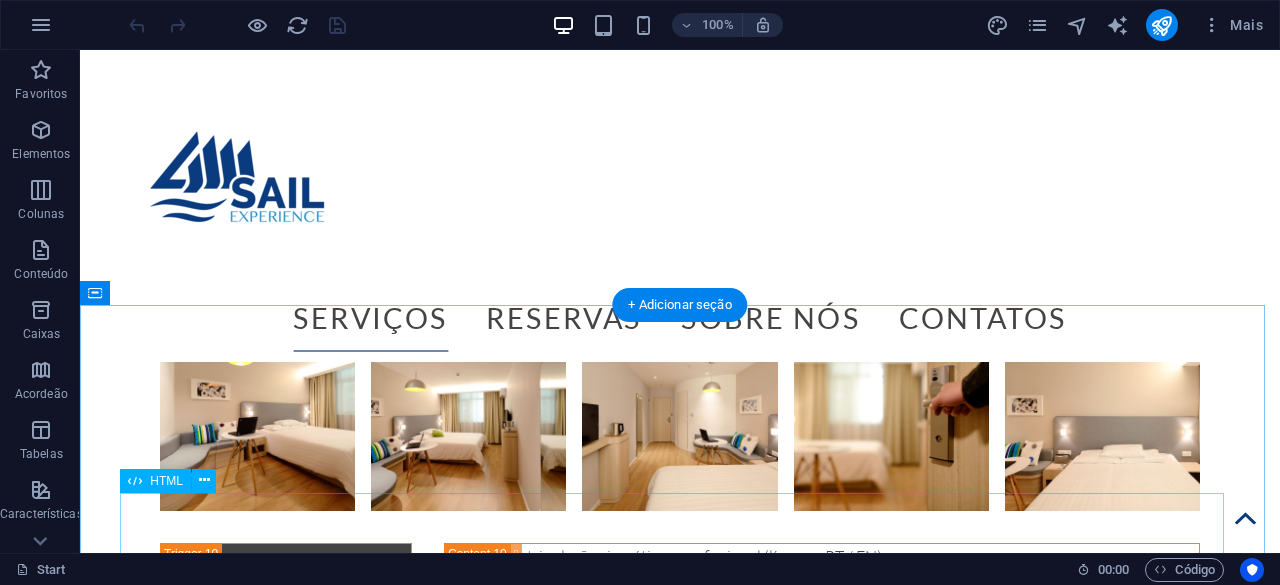 click at bounding box center [680, 2074] 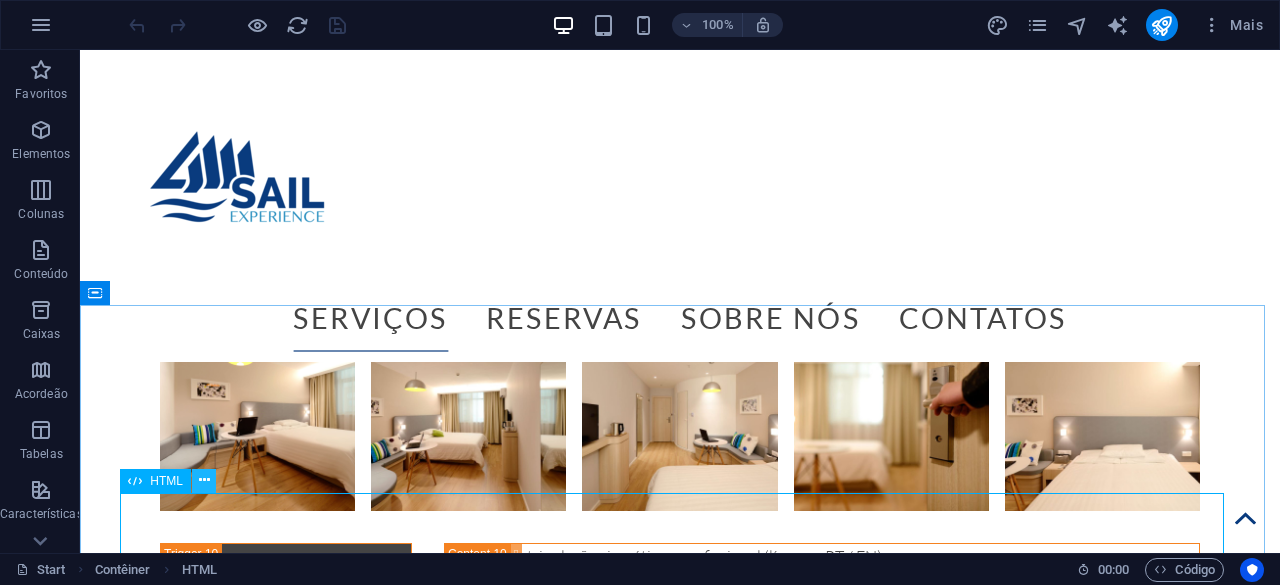 click at bounding box center [204, 480] 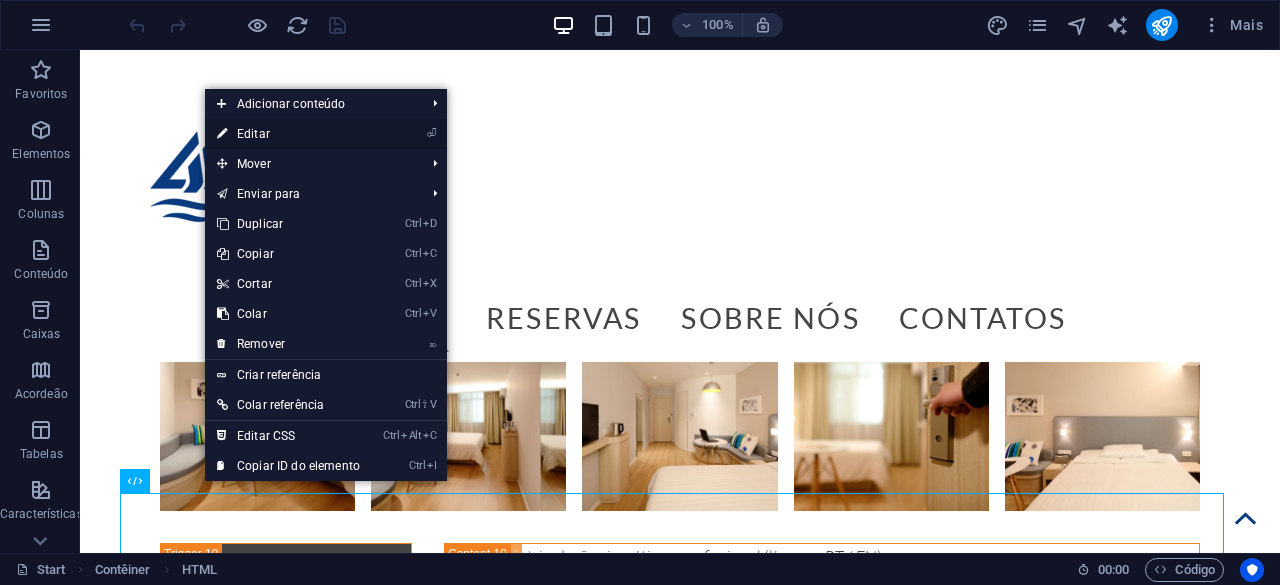 click on "⏎  Editar" at bounding box center [288, 134] 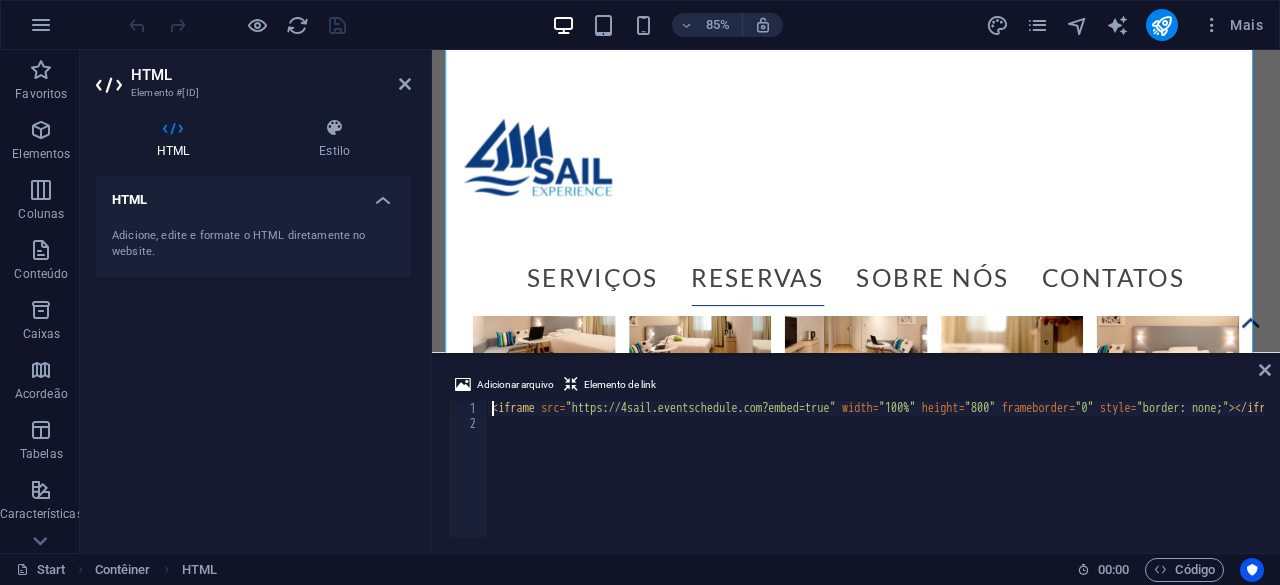 scroll, scrollTop: 7640, scrollLeft: 0, axis: vertical 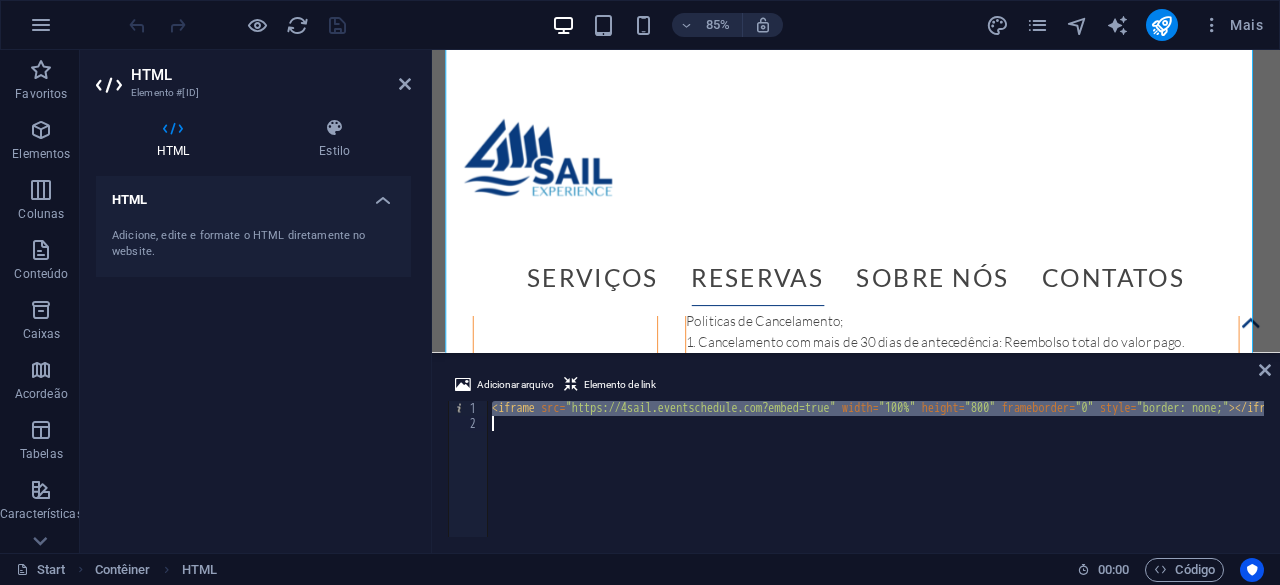 drag, startPoint x: 490, startPoint y: 407, endPoint x: 1279, endPoint y: 431, distance: 789.3649 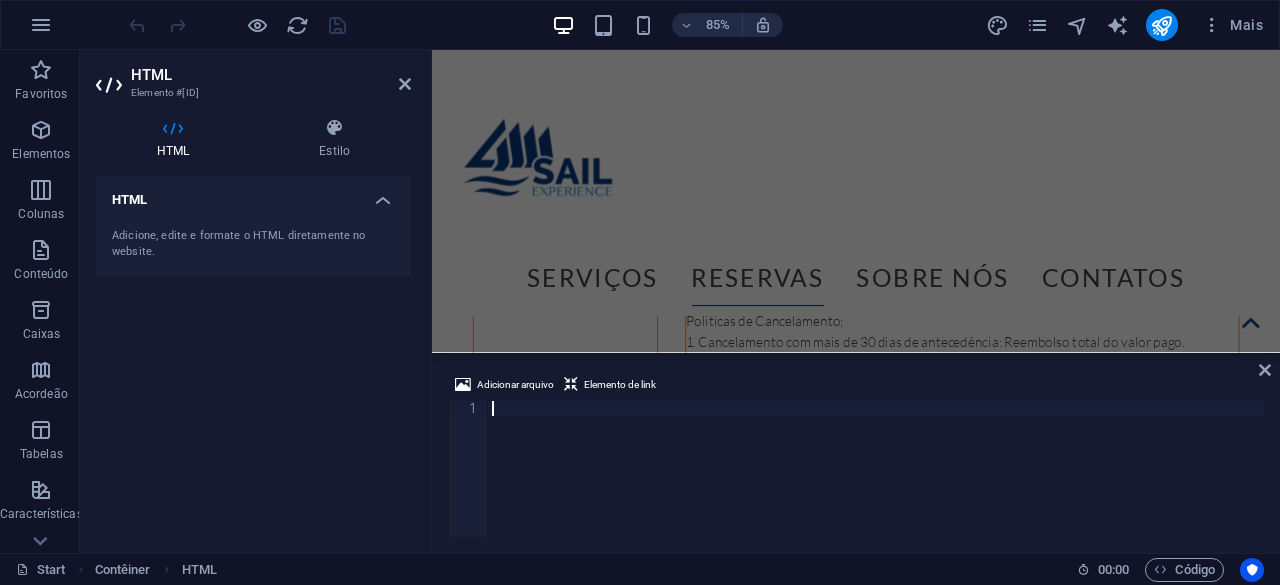 type on "<iframe src="https://4sail2.eventschedule.com?embed=true" width="100%" height="800" frameborder="0" style="border: none;"></iframe>" 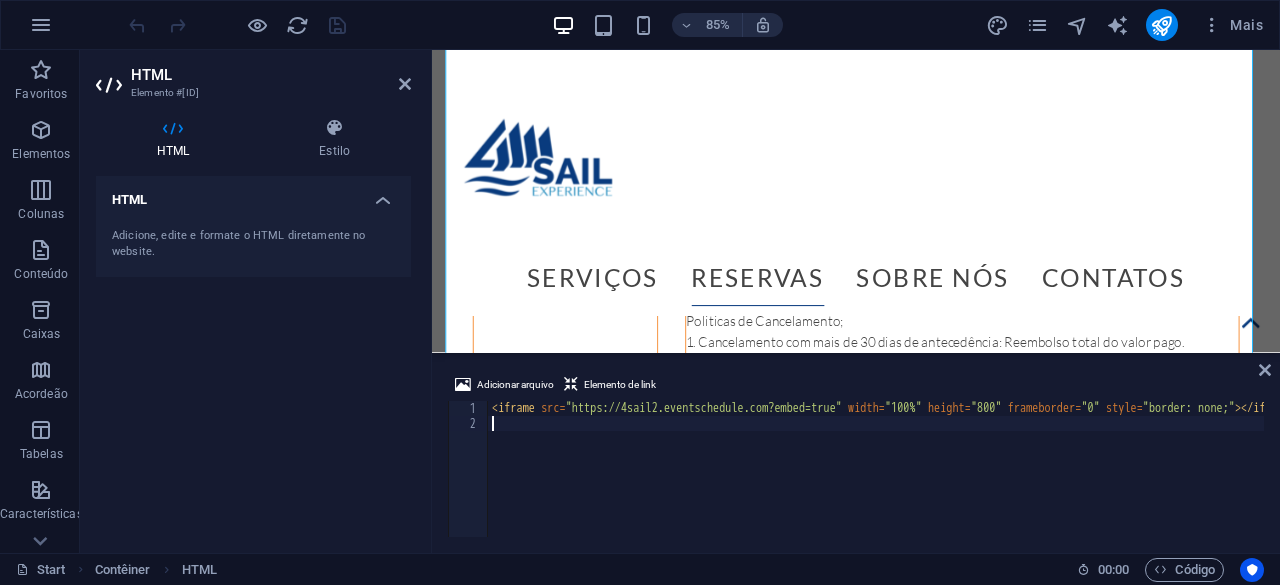 scroll, scrollTop: 0, scrollLeft: 0, axis: both 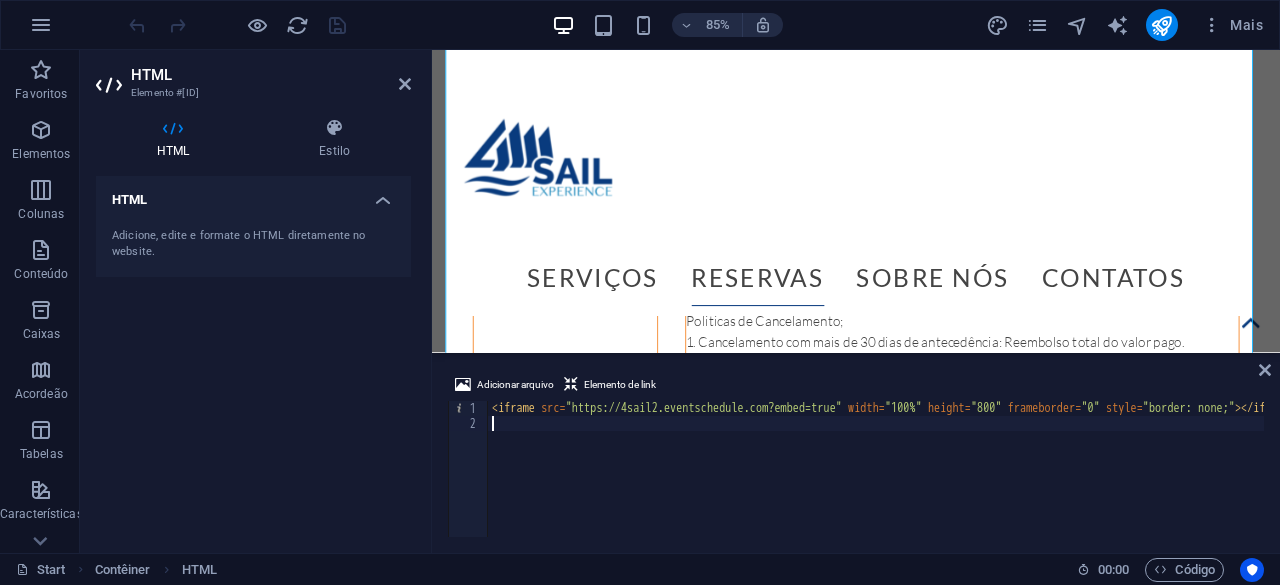 type on "<iframe src="https://4sail2.eventschedule.com?embed=true" width="100%" height="800" frameborder="0" style="border: none;"></iframe>" 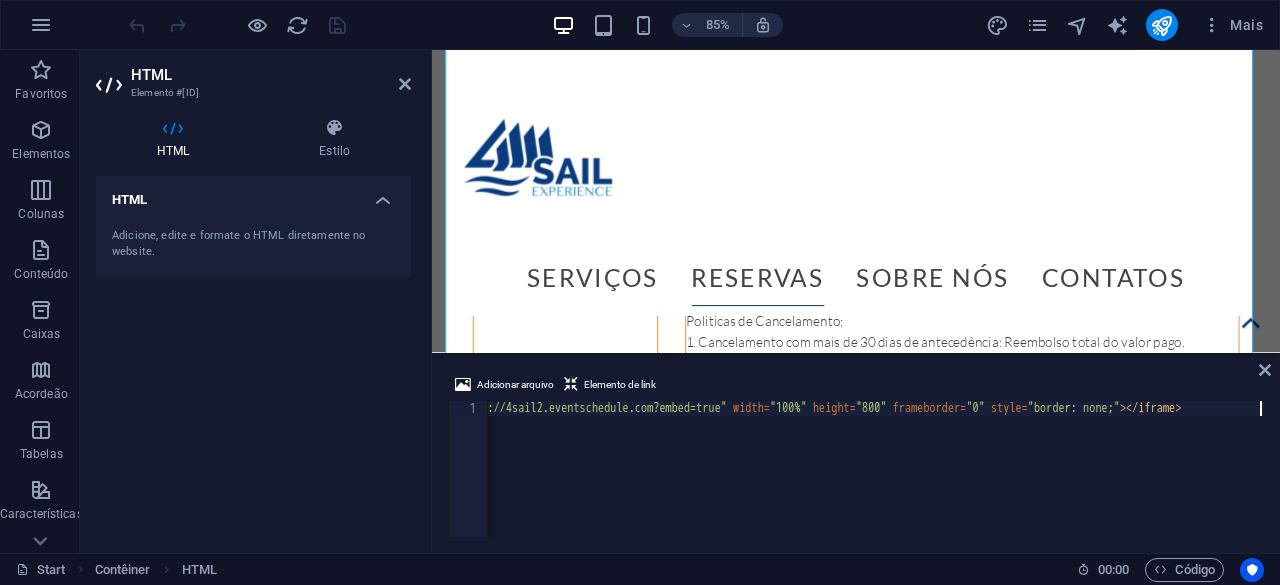 click on "HTML" at bounding box center [271, 75] 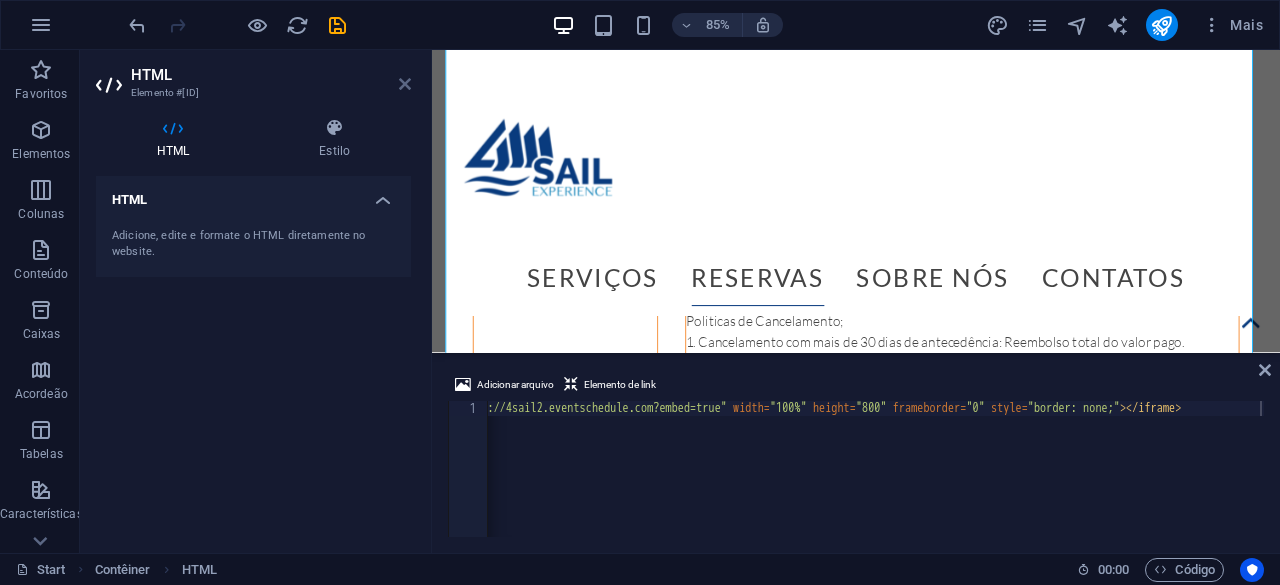 click at bounding box center [405, 84] 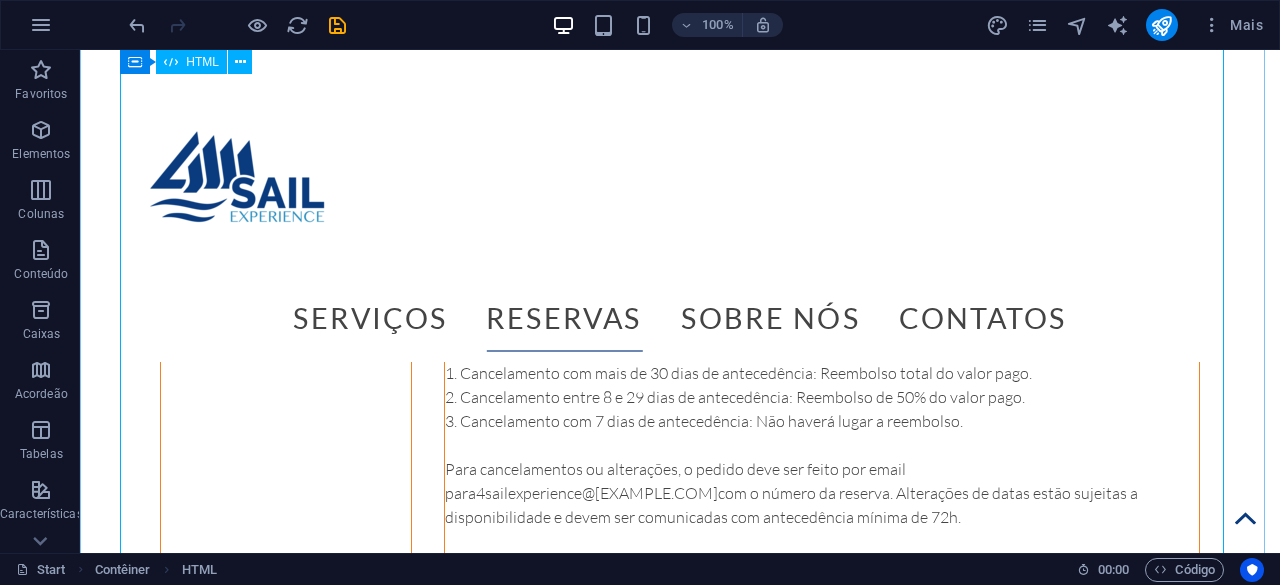 scroll, scrollTop: 7467, scrollLeft: 0, axis: vertical 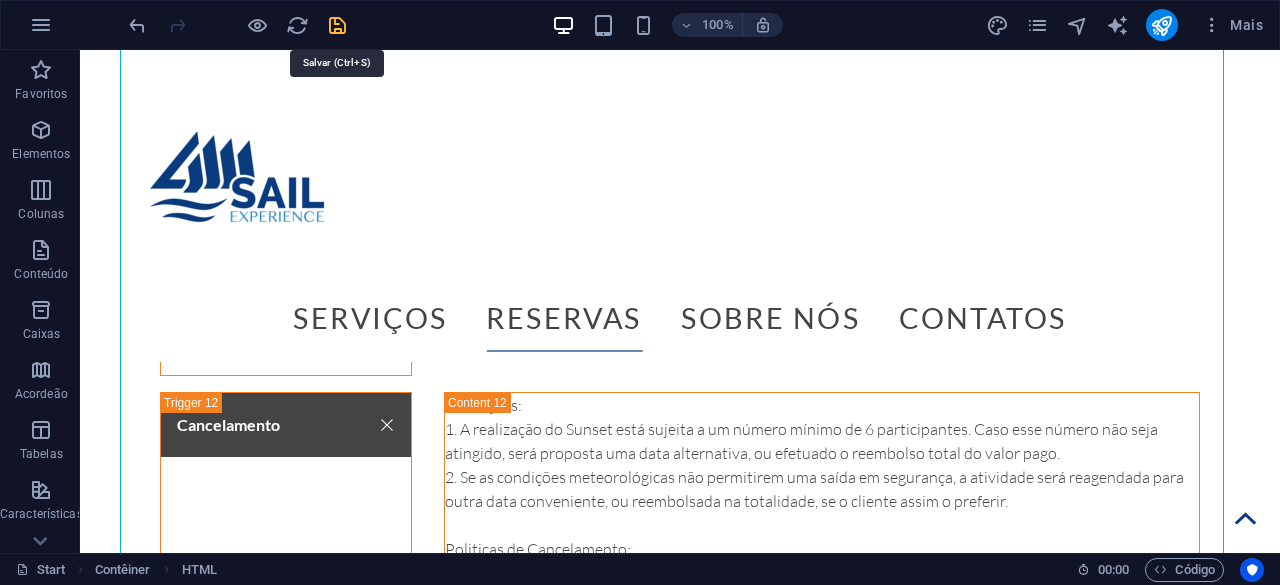 click at bounding box center [337, 25] 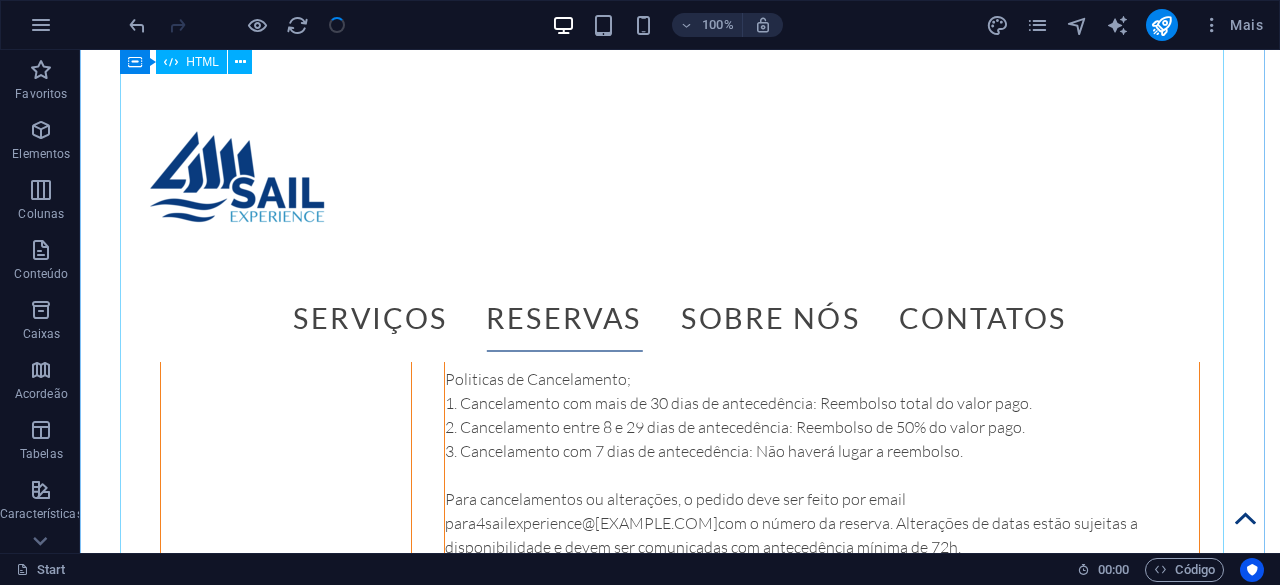scroll, scrollTop: 7667, scrollLeft: 0, axis: vertical 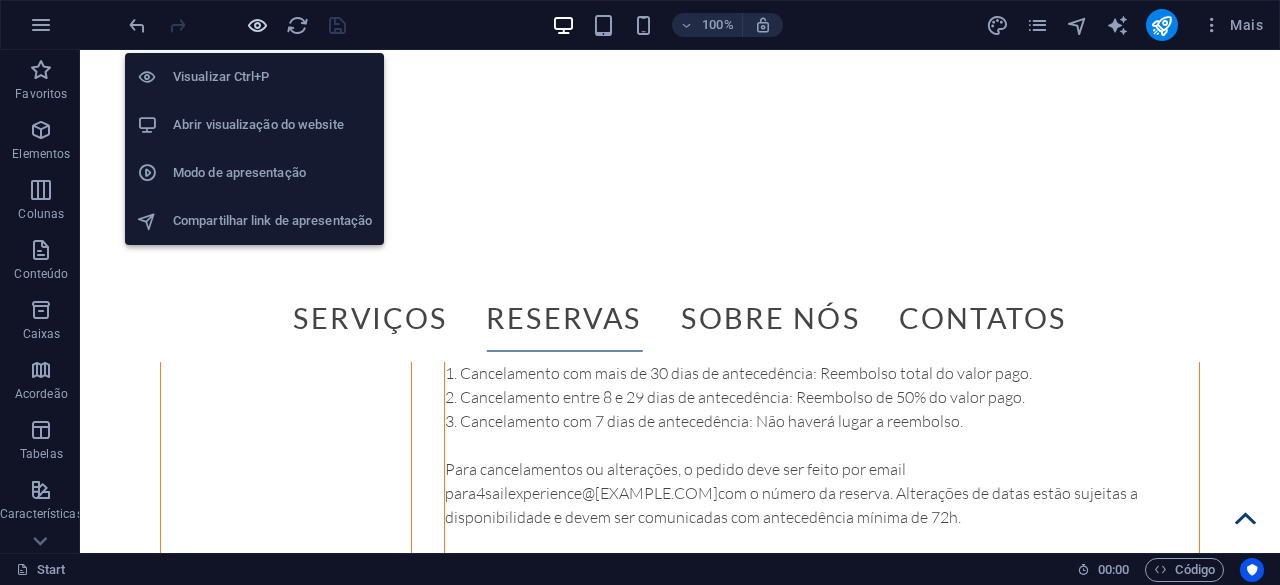 click at bounding box center [257, 25] 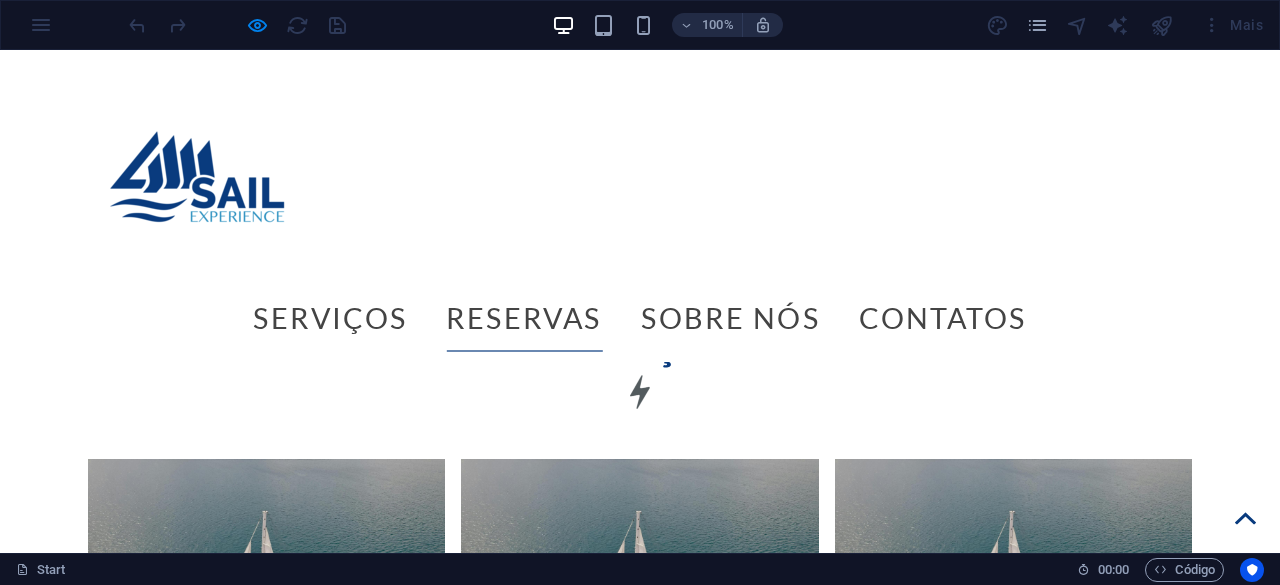 scroll, scrollTop: 2042, scrollLeft: 0, axis: vertical 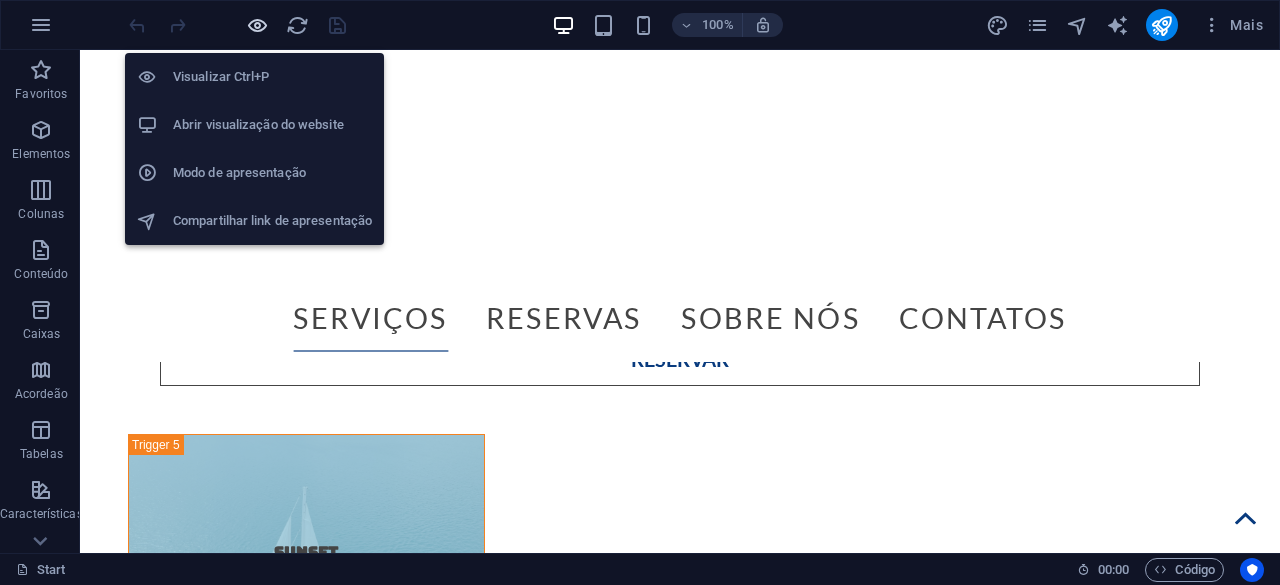 click at bounding box center (257, 25) 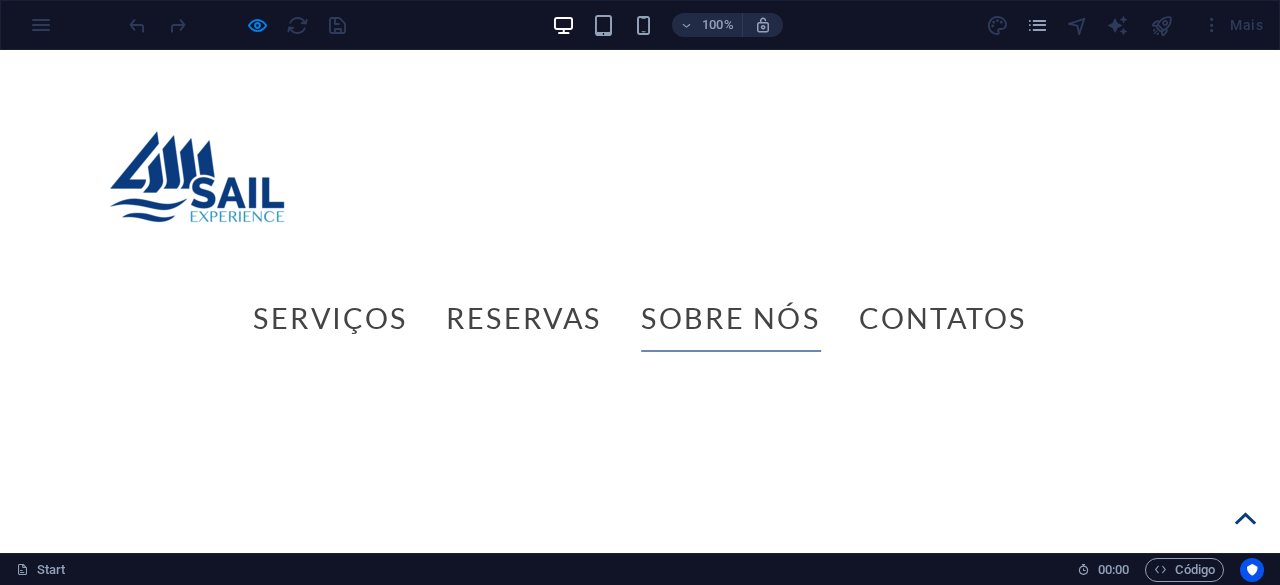 scroll, scrollTop: 3600, scrollLeft: 0, axis: vertical 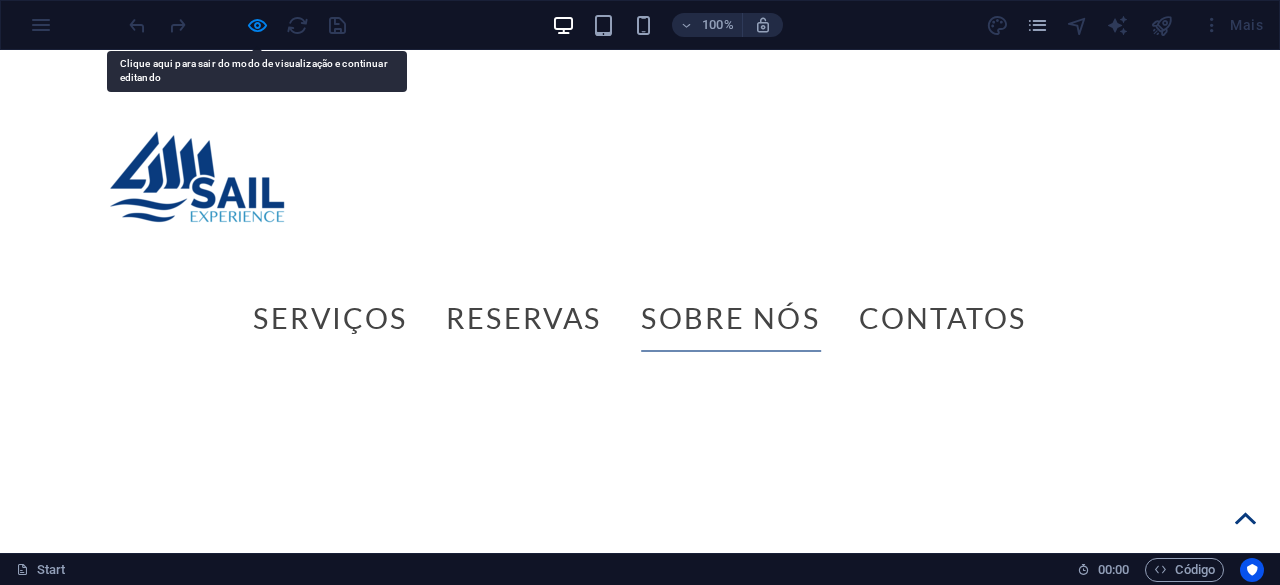 click 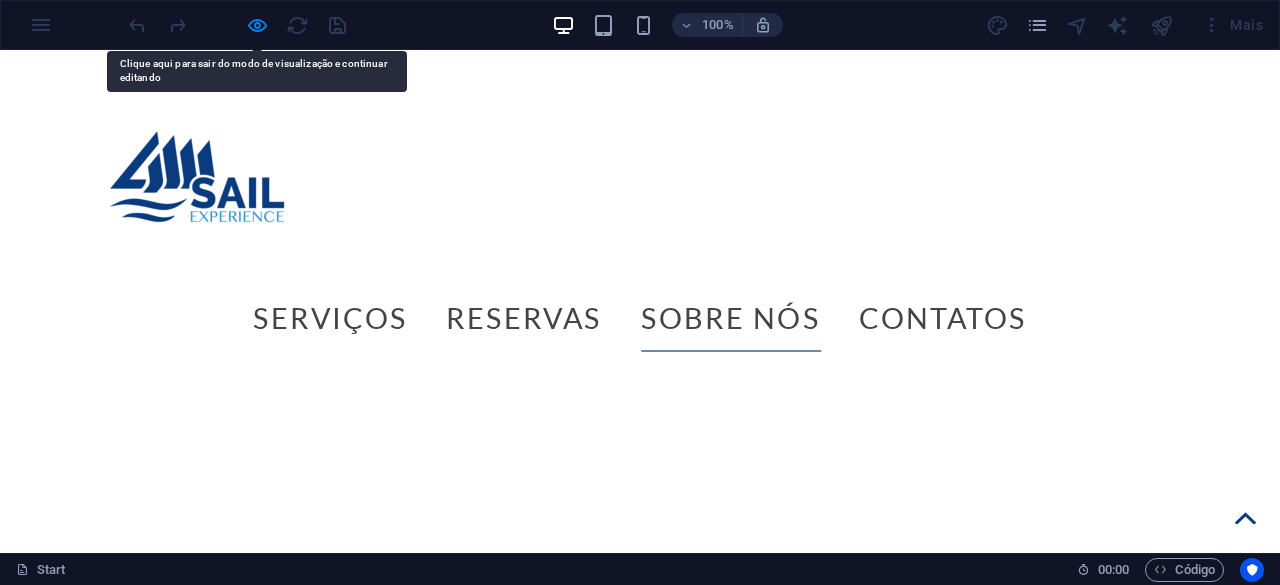 click 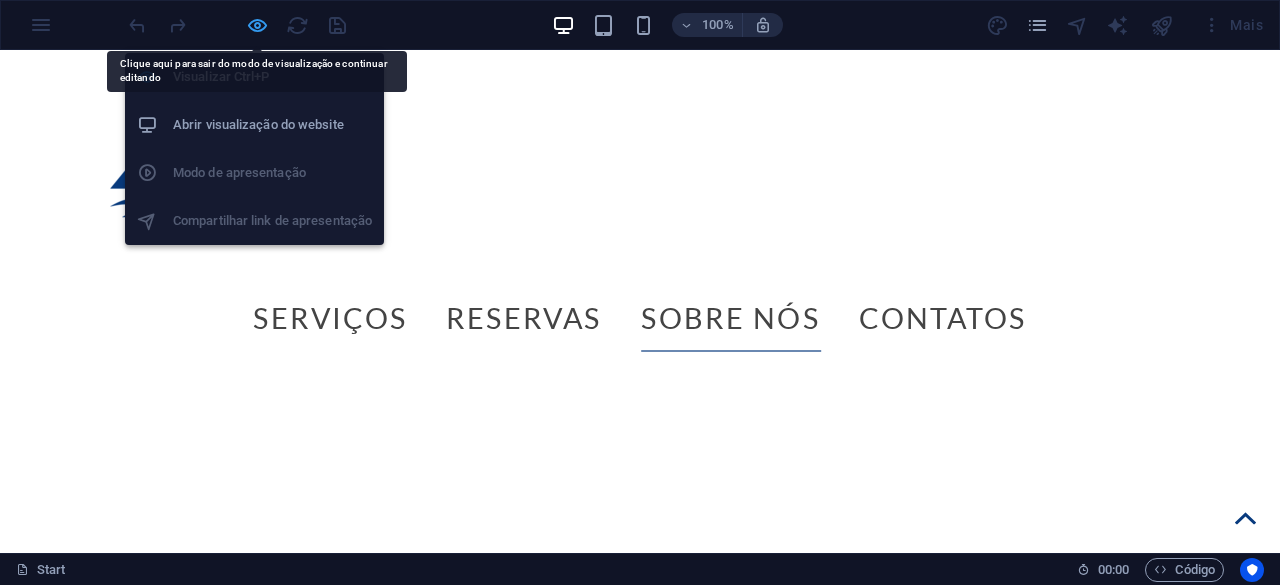 click at bounding box center [257, 25] 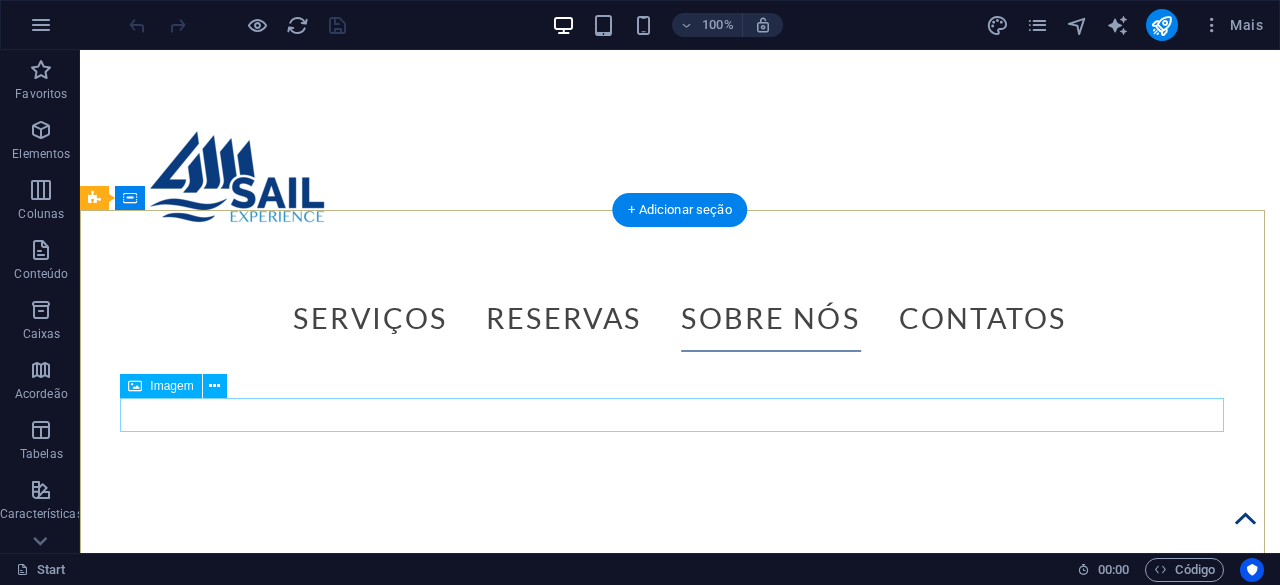 scroll, scrollTop: 9324, scrollLeft: 0, axis: vertical 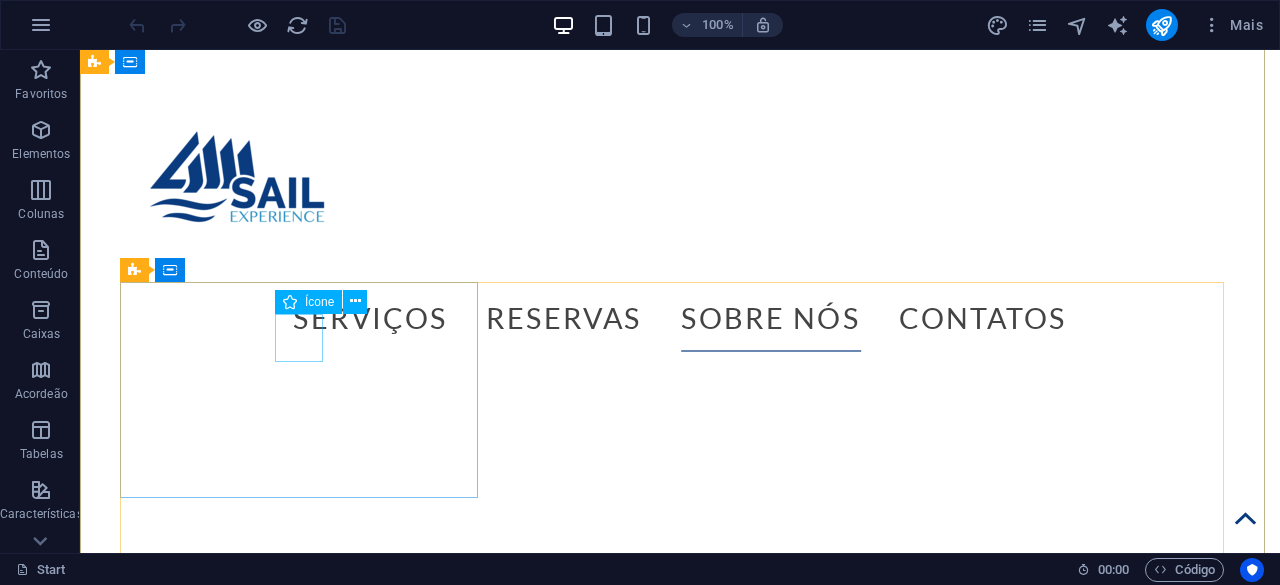 click at bounding box center (306, 2006) 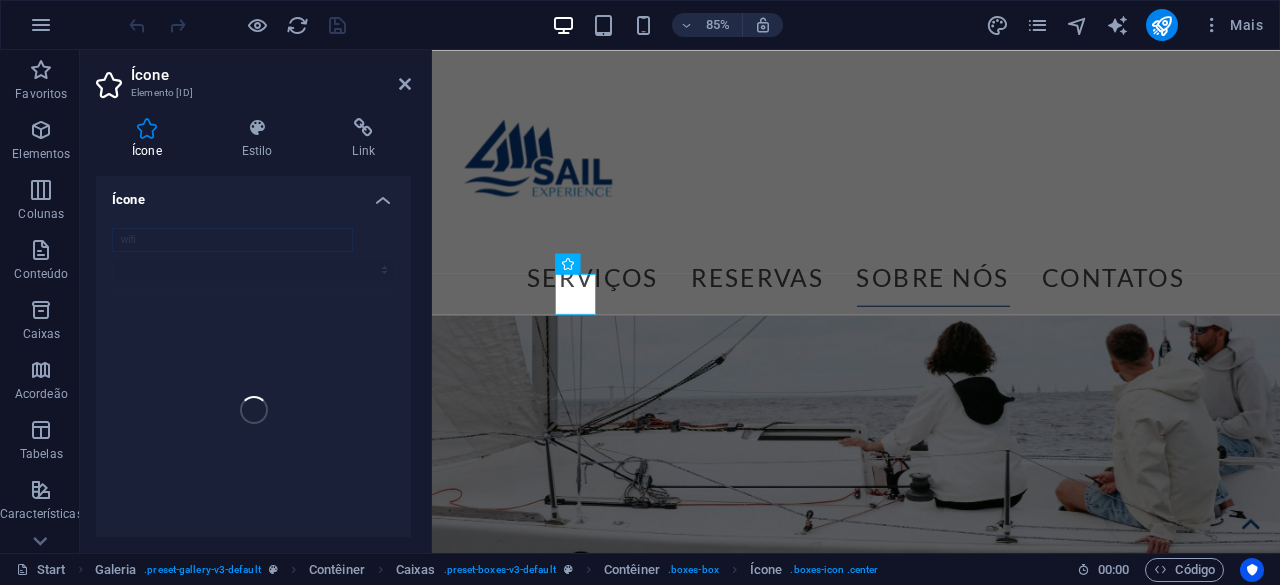 scroll, scrollTop: 9370, scrollLeft: 0, axis: vertical 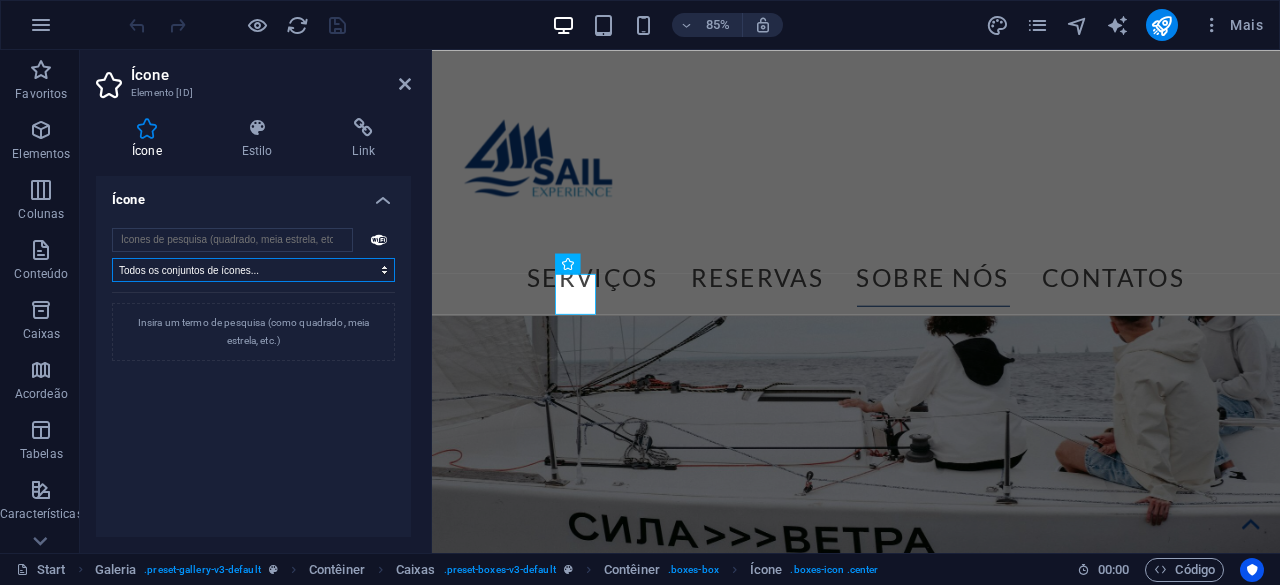 click on "Todos os conjuntos de ícones... IcoFont Ionicons FontAwesome Brands FontAwesome Duotone FontAwesome Solid FontAwesome Regular FontAwesome Light FontAwesome Thin FontAwesome Sharp Solid FontAwesome Sharp Regular FontAwesome Sharp Light FontAwesome Sharp Thin" at bounding box center (253, 270) 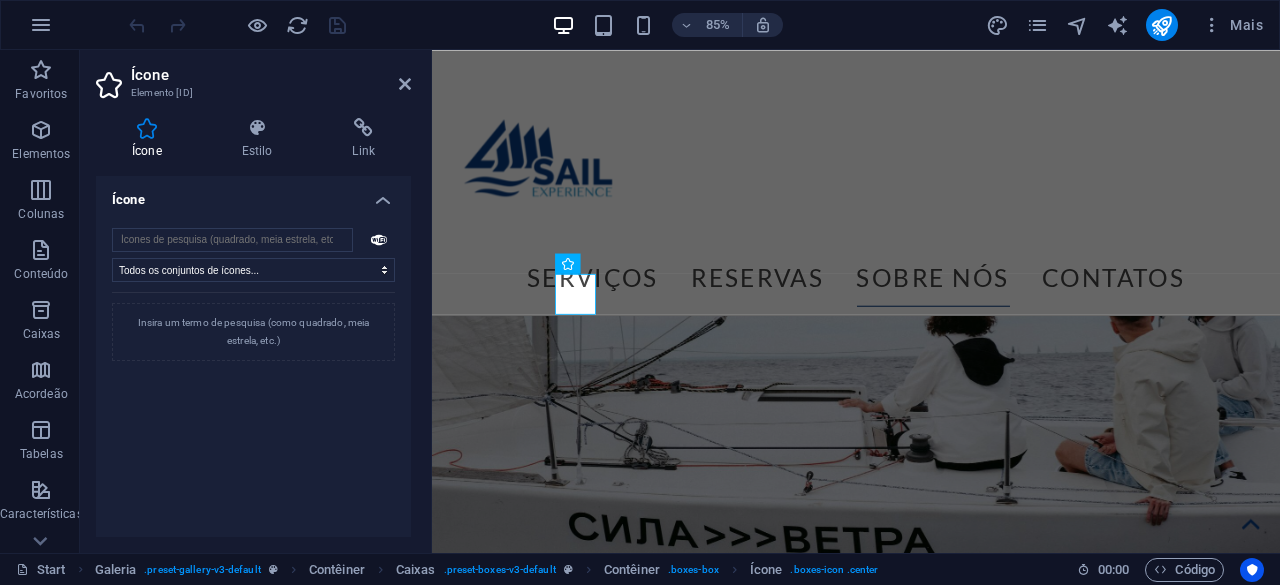 click on "Insira um termo de pesquisa (como quadrado, meia estrela, etc.)" at bounding box center (253, 332) 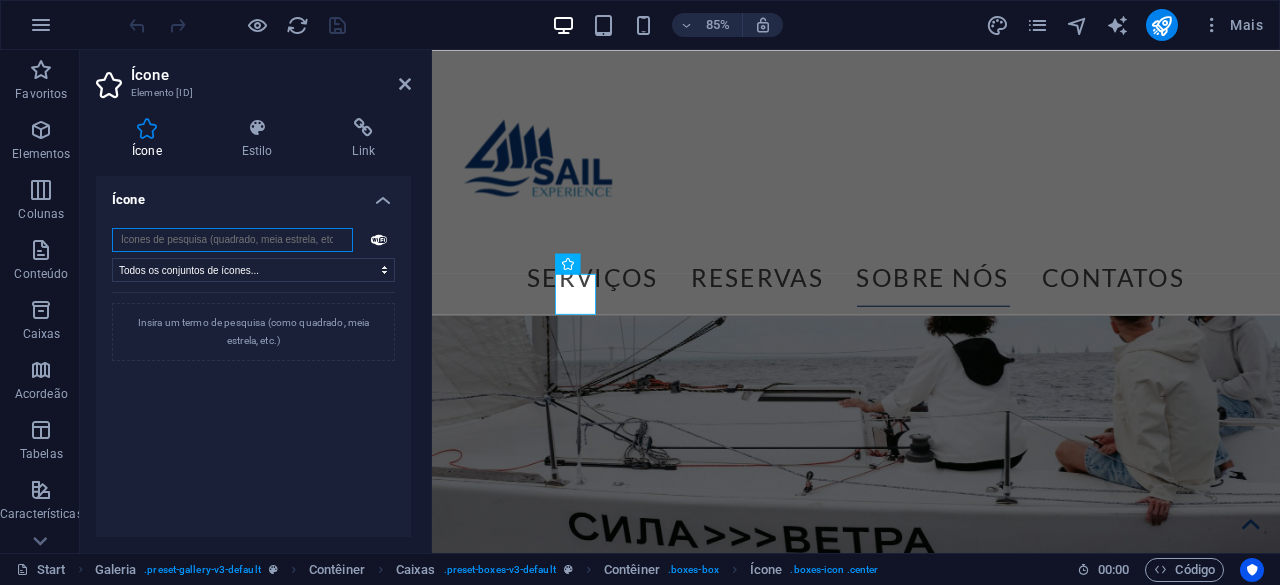 click at bounding box center (232, 240) 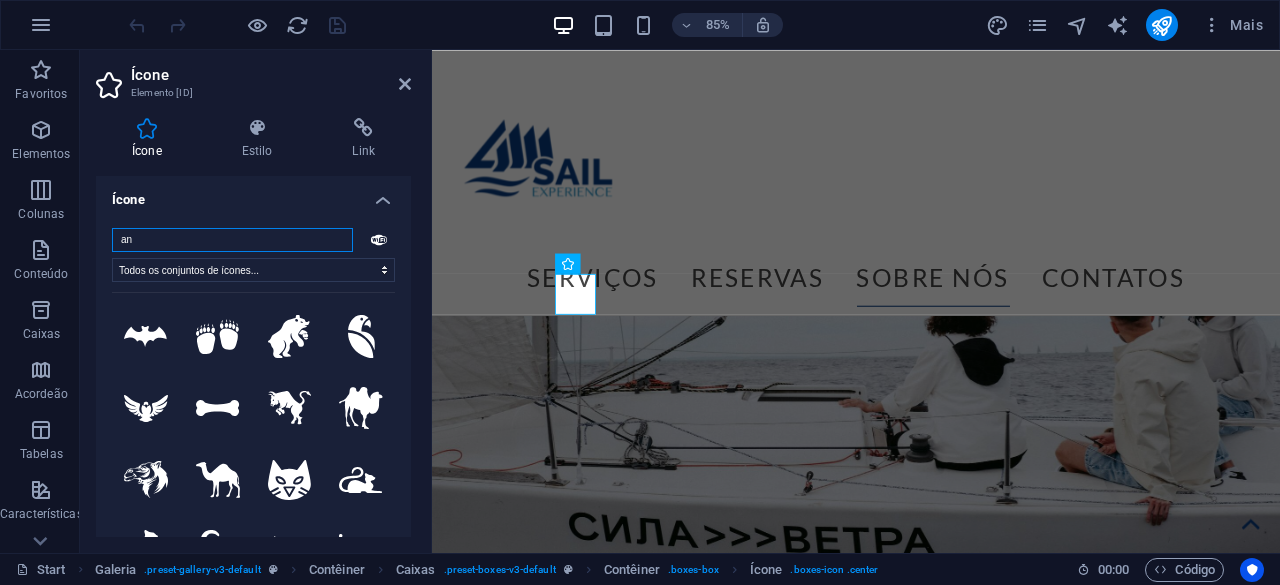 type on "a" 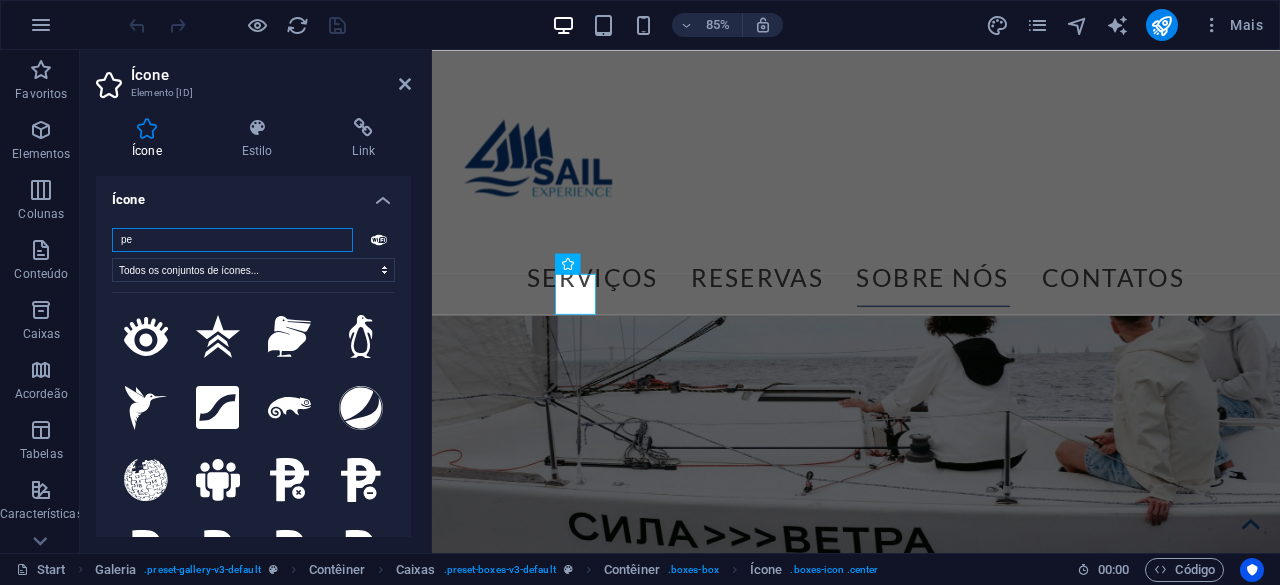 type on "p" 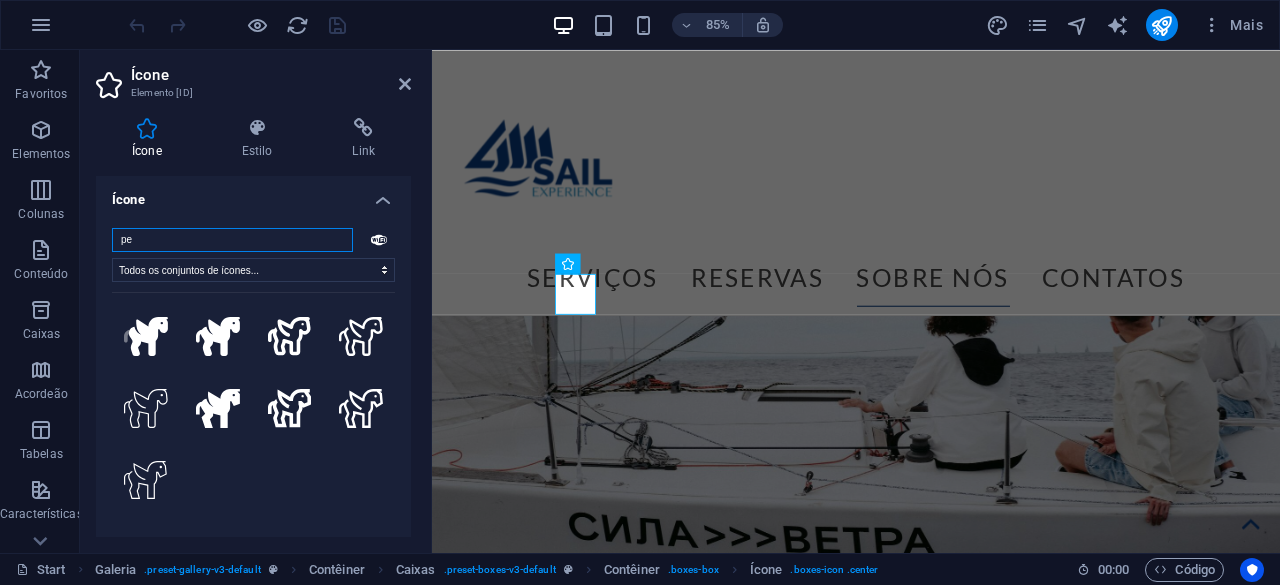 type on "p" 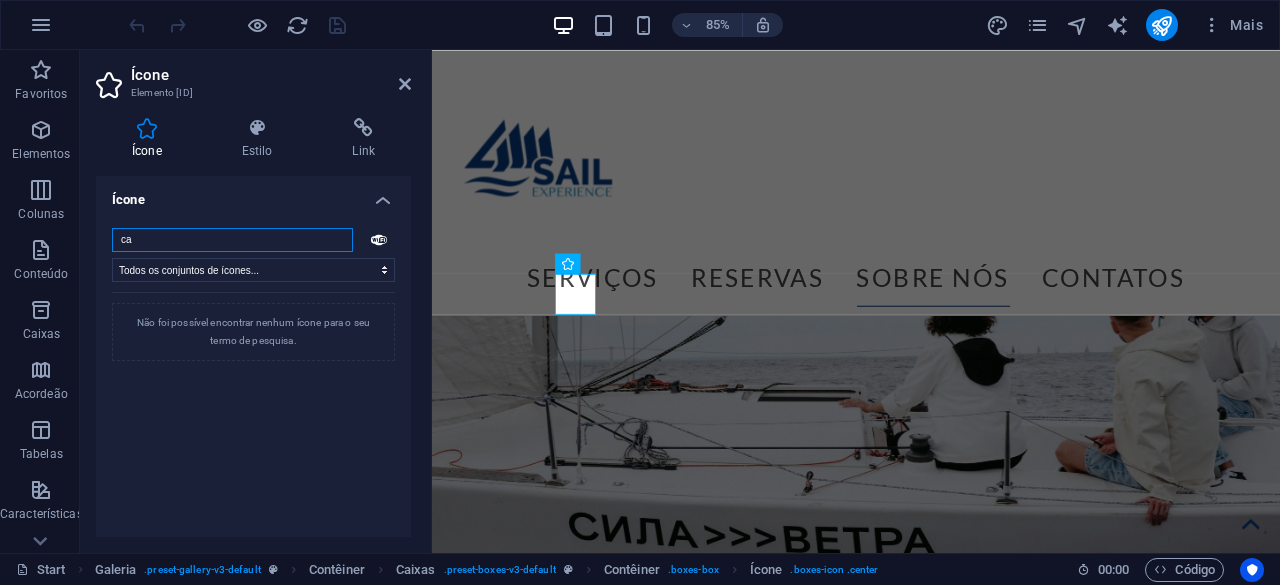 type on "c" 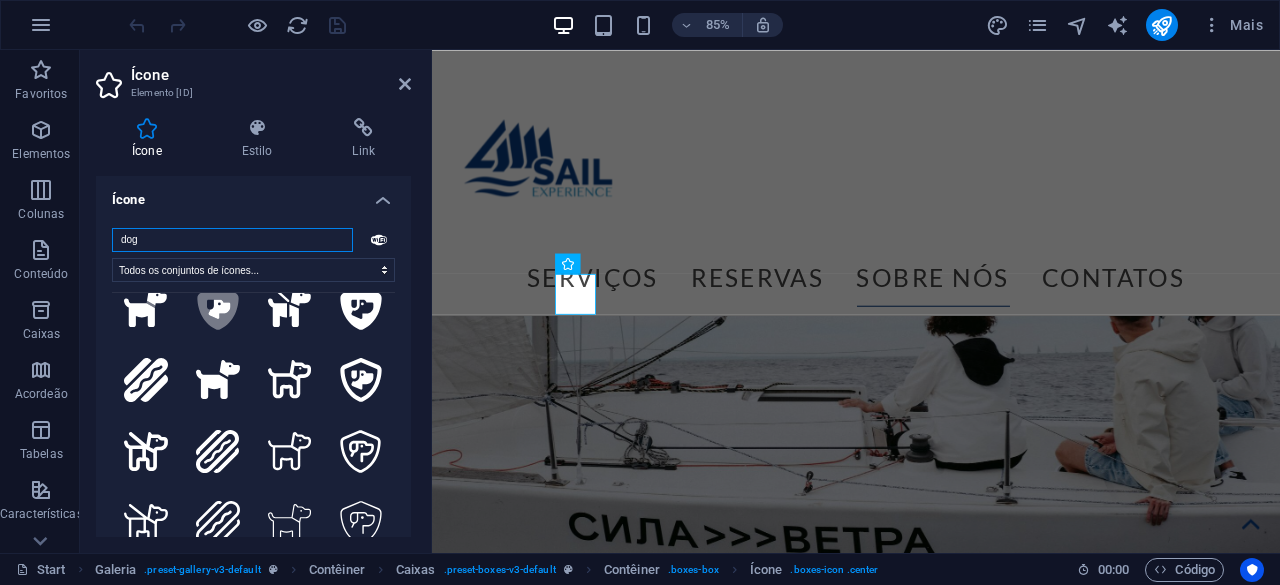 scroll, scrollTop: 0, scrollLeft: 0, axis: both 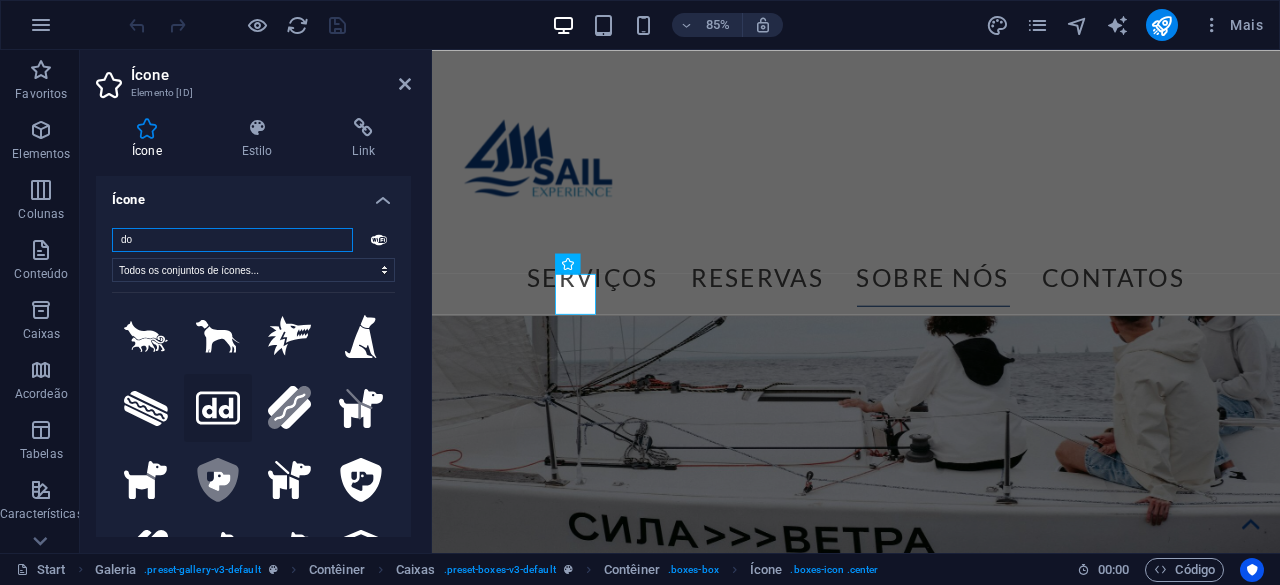 type on "d" 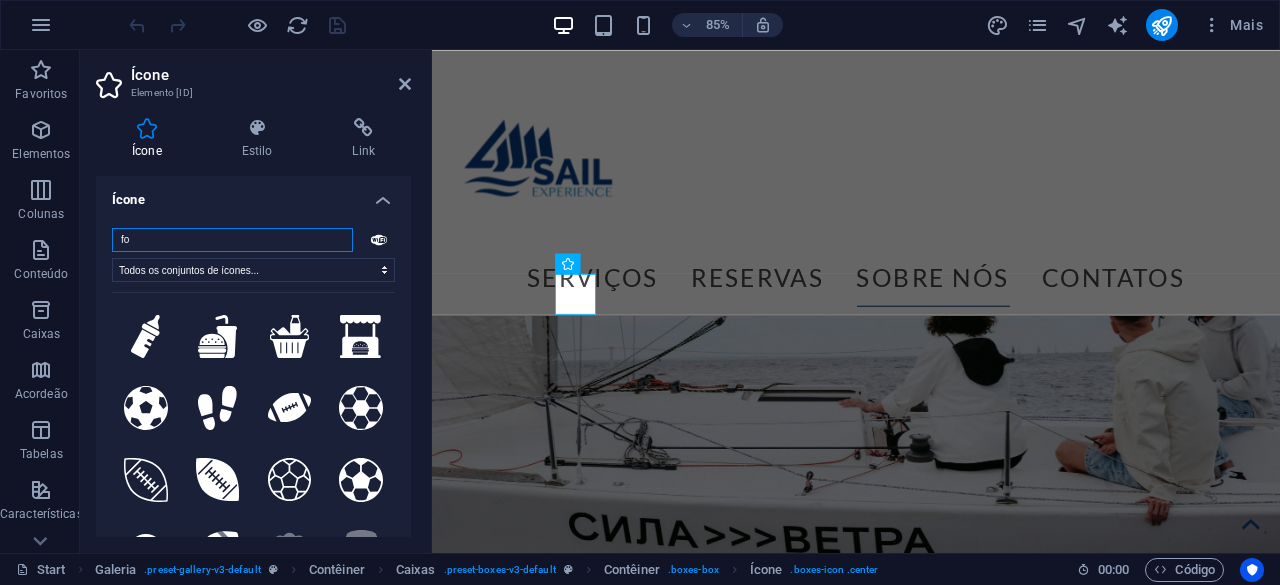 type on "f" 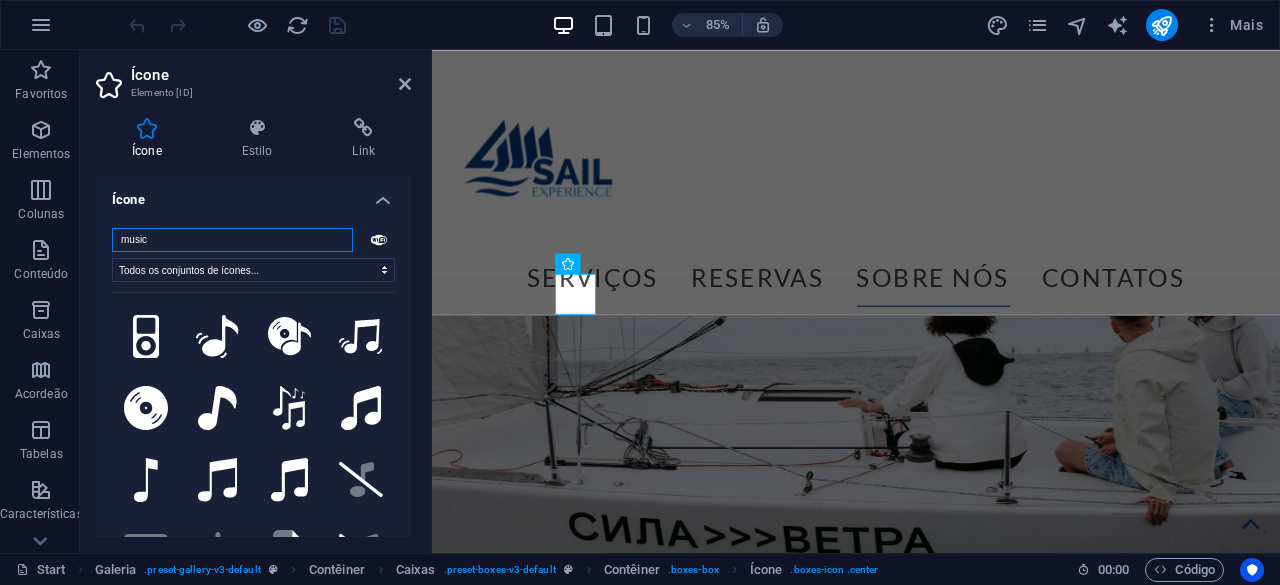 drag, startPoint x: 158, startPoint y: 237, endPoint x: 81, endPoint y: 226, distance: 77.781746 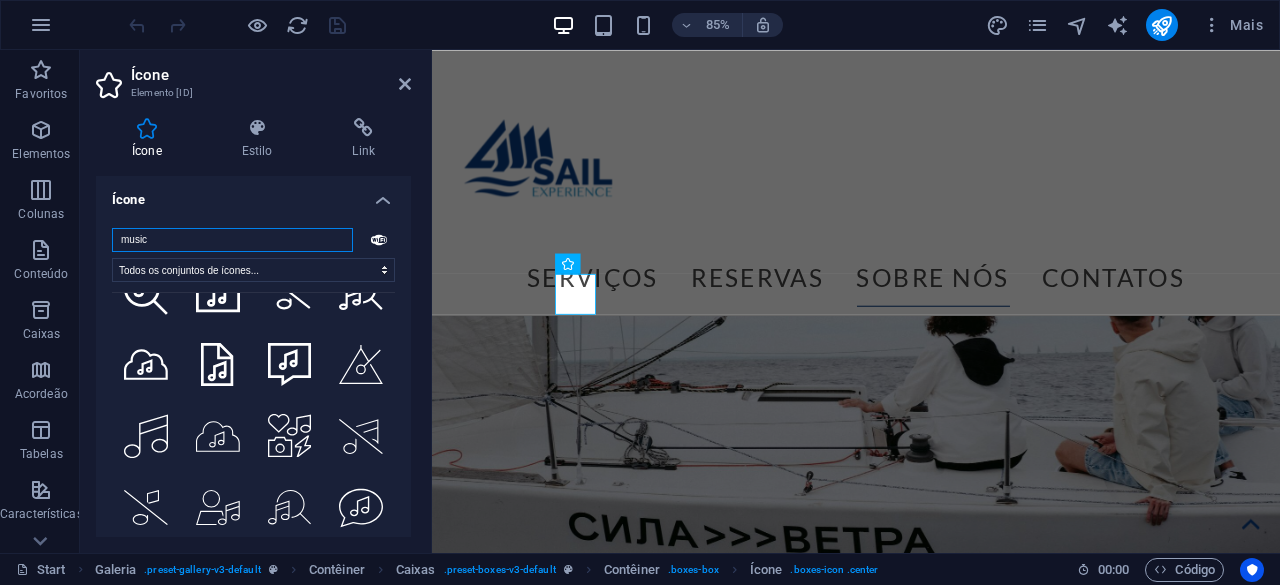 scroll, scrollTop: 2580, scrollLeft: 0, axis: vertical 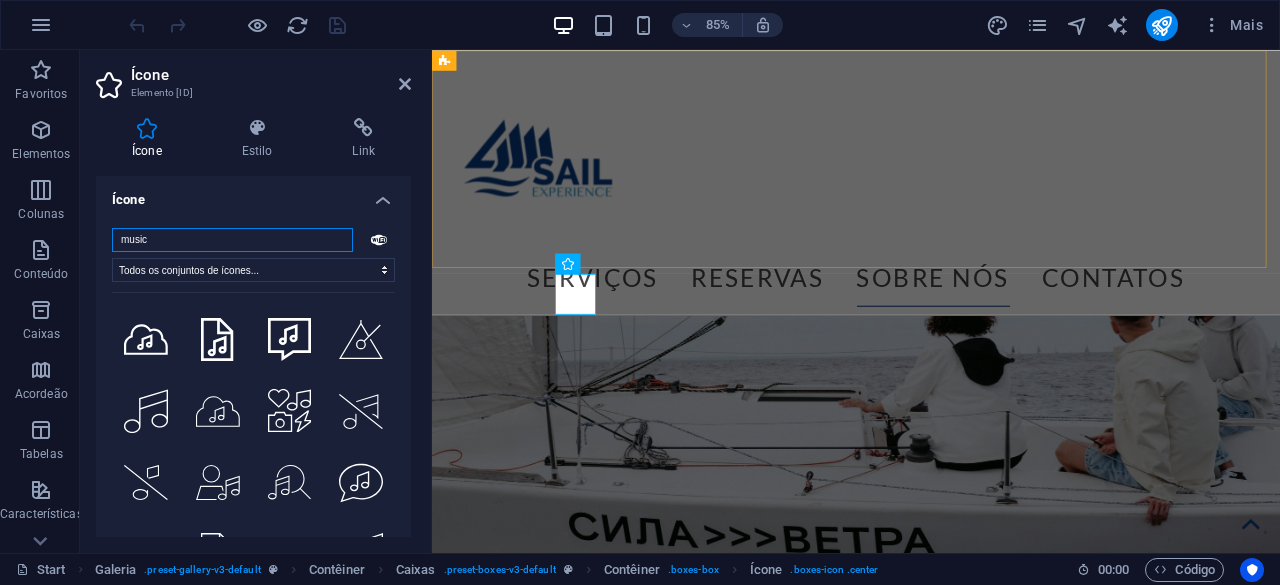 type on "music" 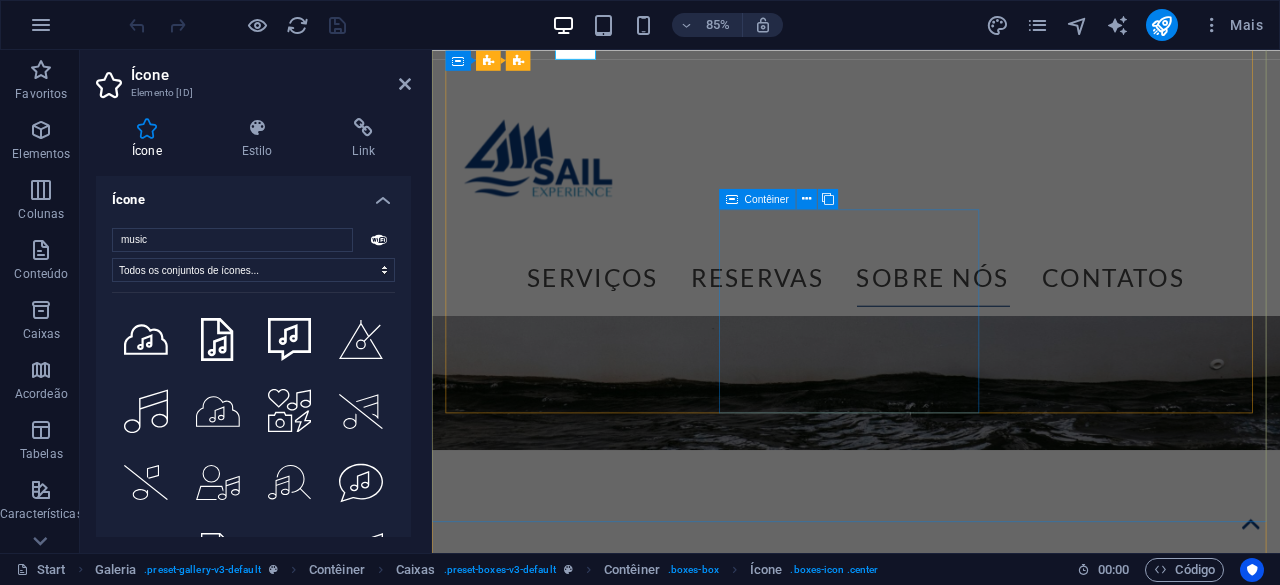 scroll, scrollTop: 9870, scrollLeft: 0, axis: vertical 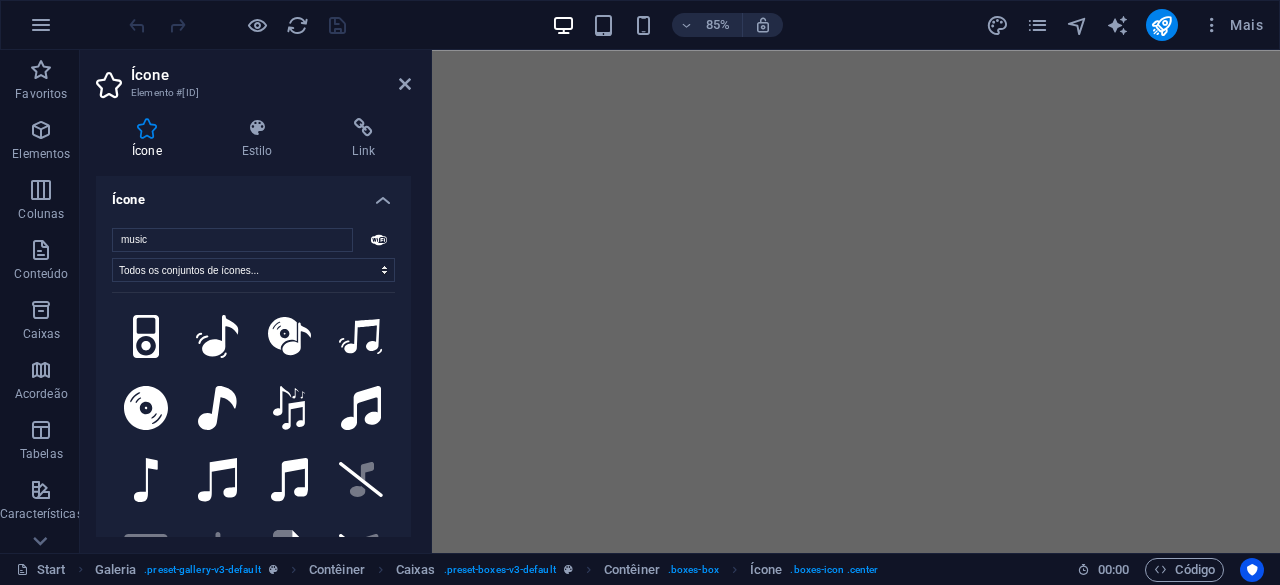 select on "xMidYMid" 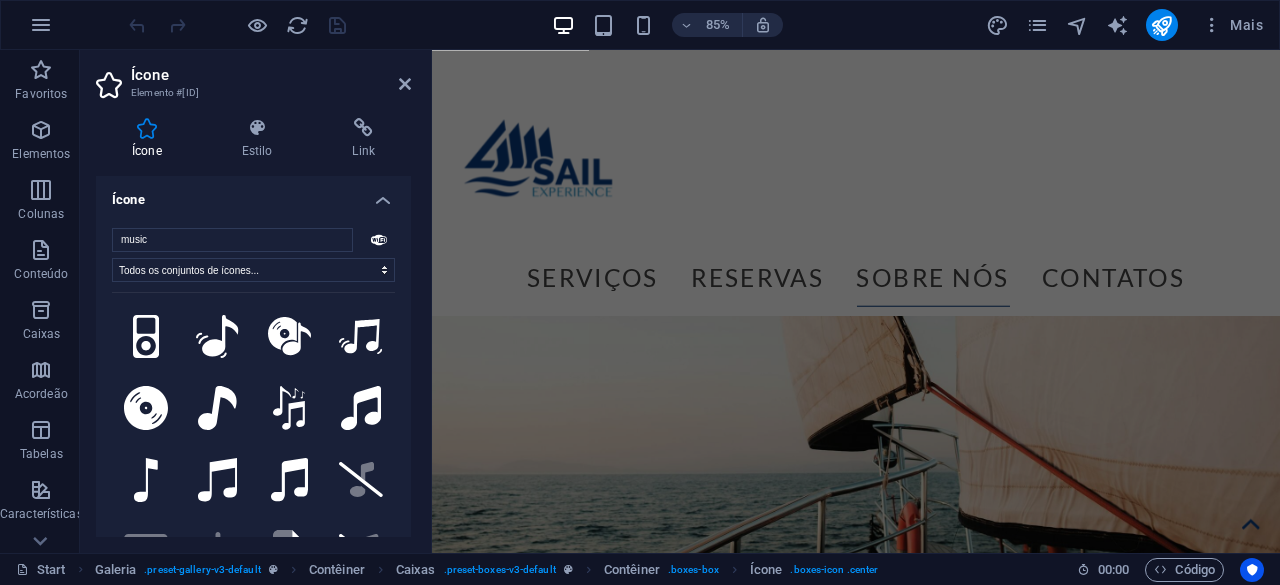scroll, scrollTop: 9870, scrollLeft: 0, axis: vertical 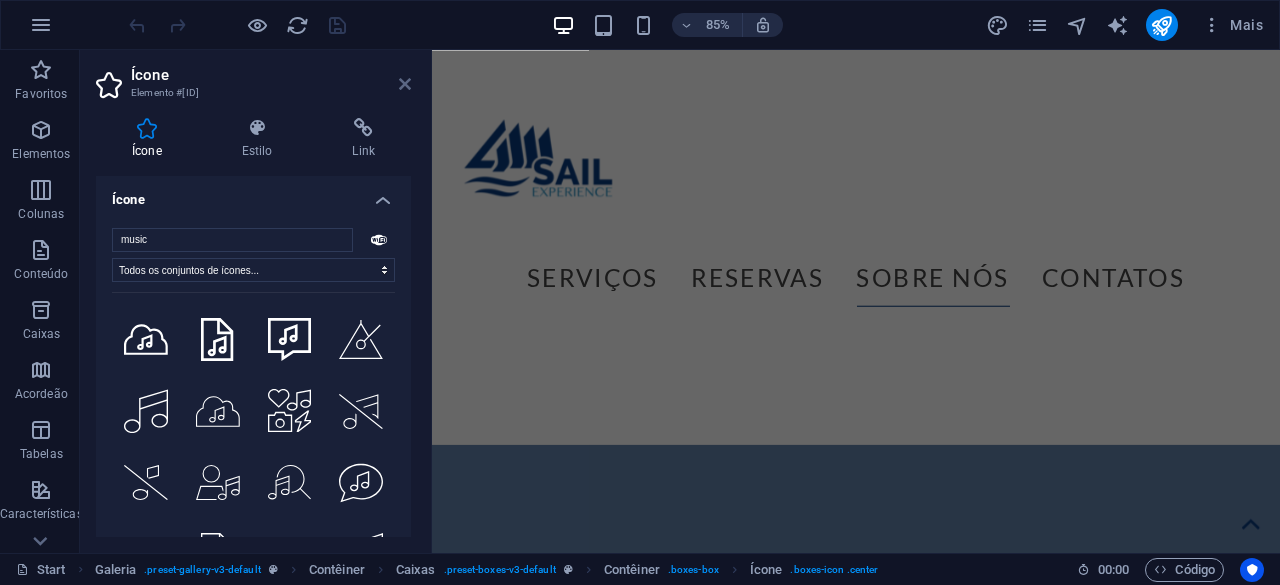click at bounding box center (405, 84) 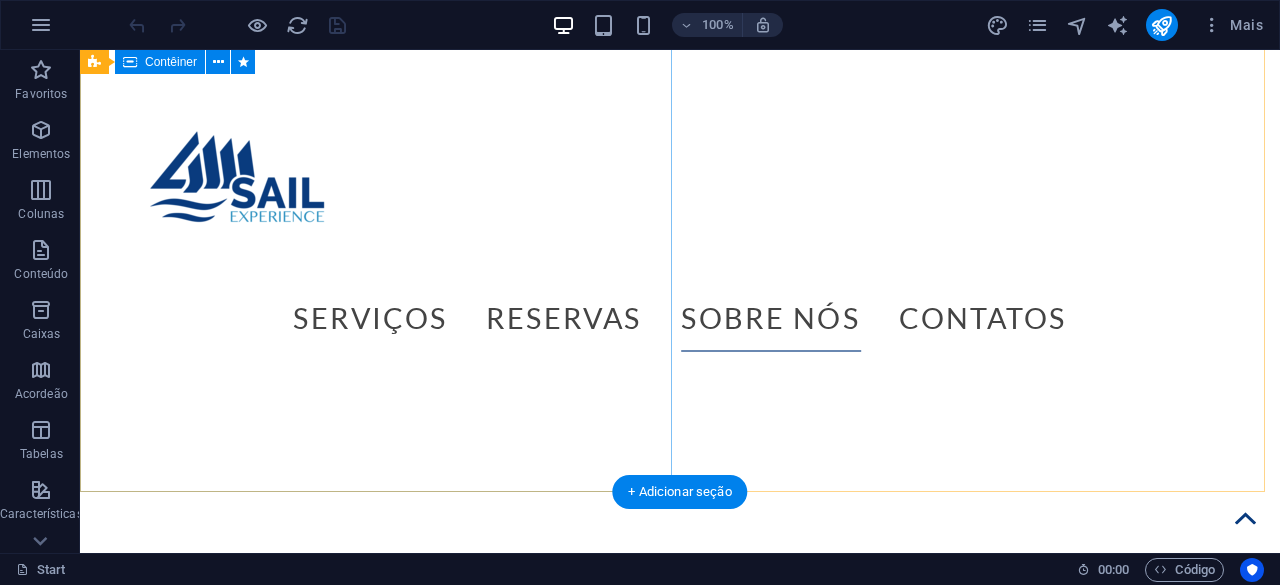 scroll, scrollTop: 8960, scrollLeft: 0, axis: vertical 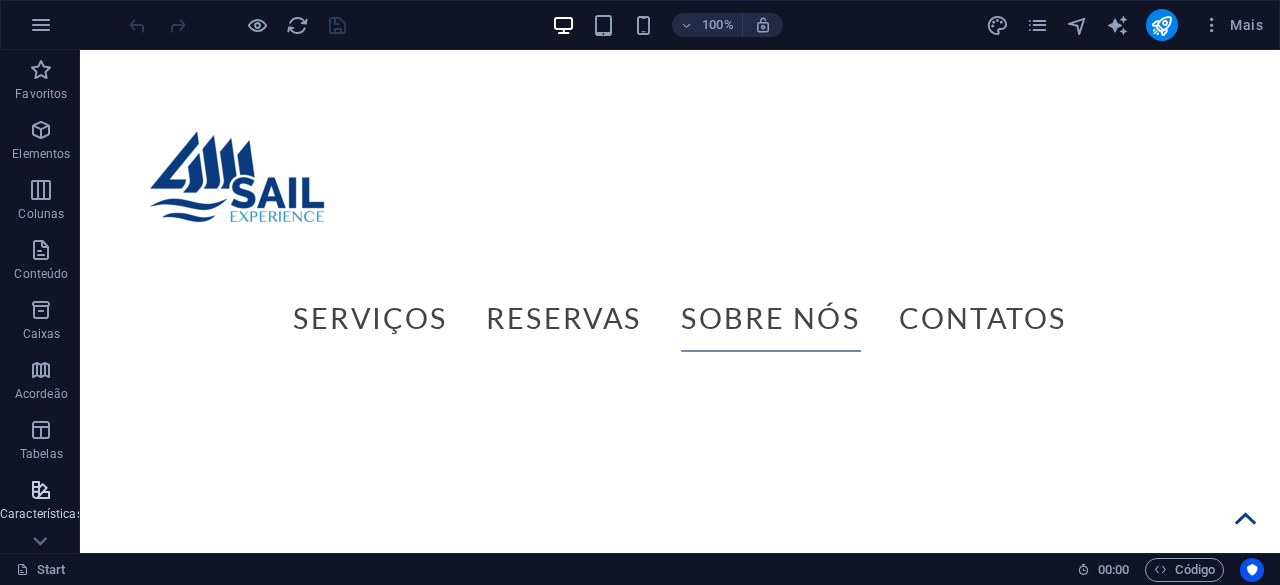 click at bounding box center (41, 490) 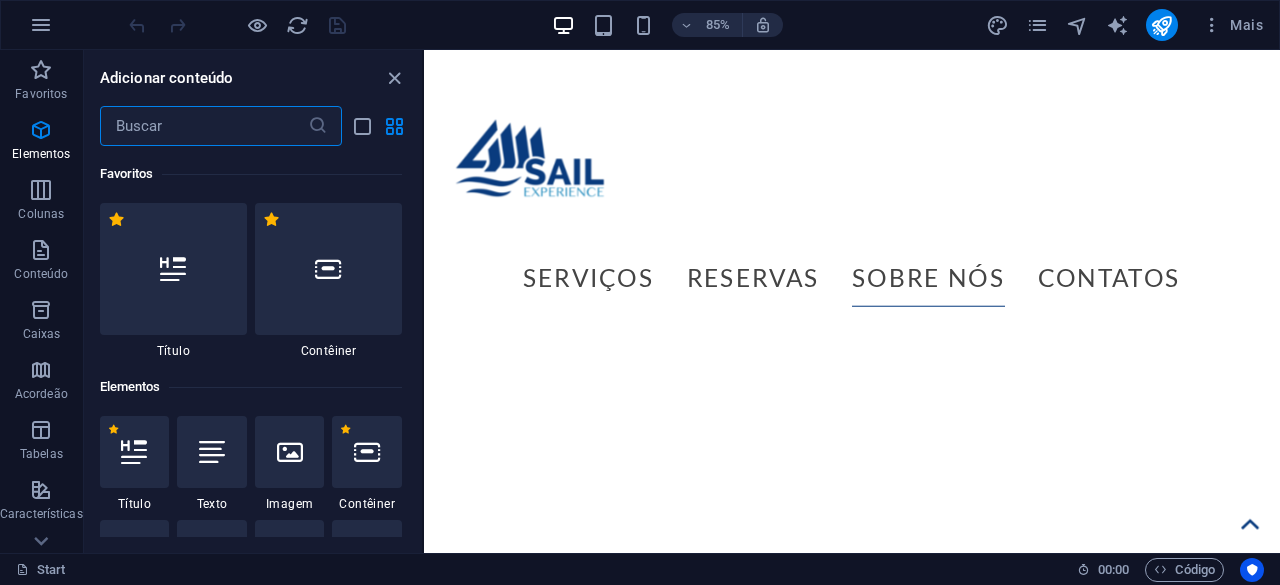 scroll, scrollTop: 8856, scrollLeft: 0, axis: vertical 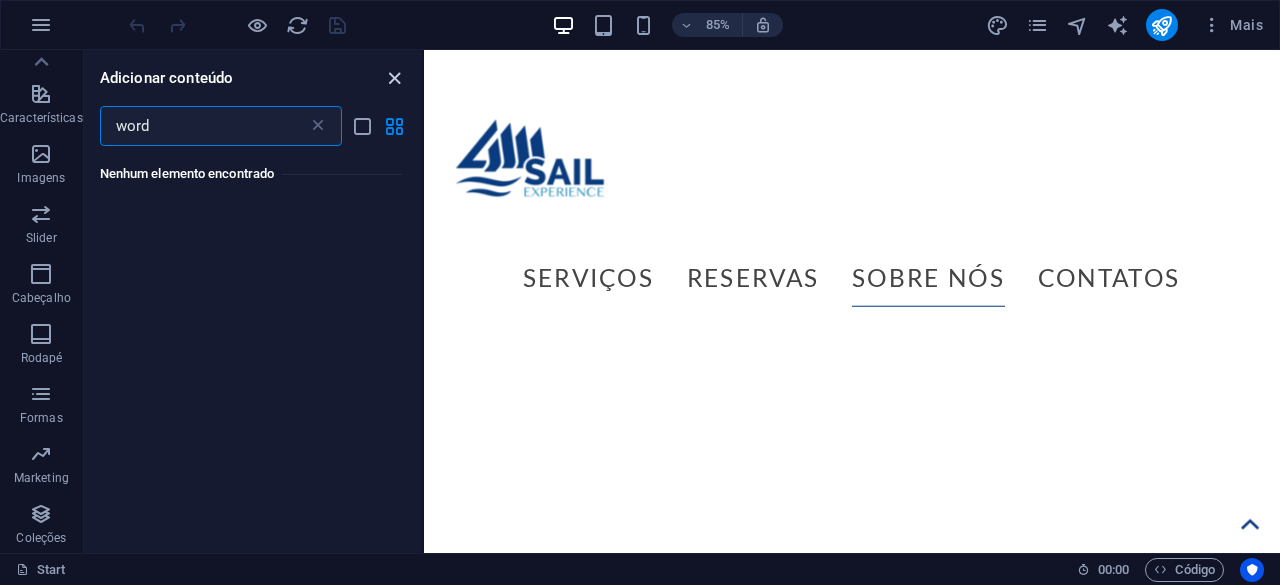 type on "word" 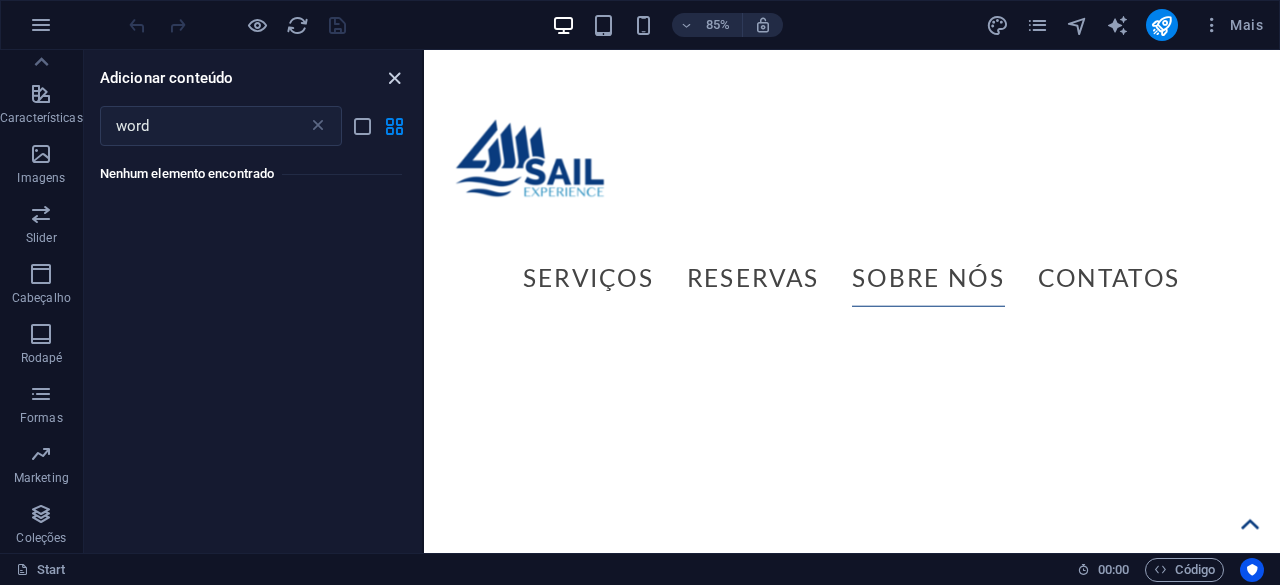 click at bounding box center [394, 78] 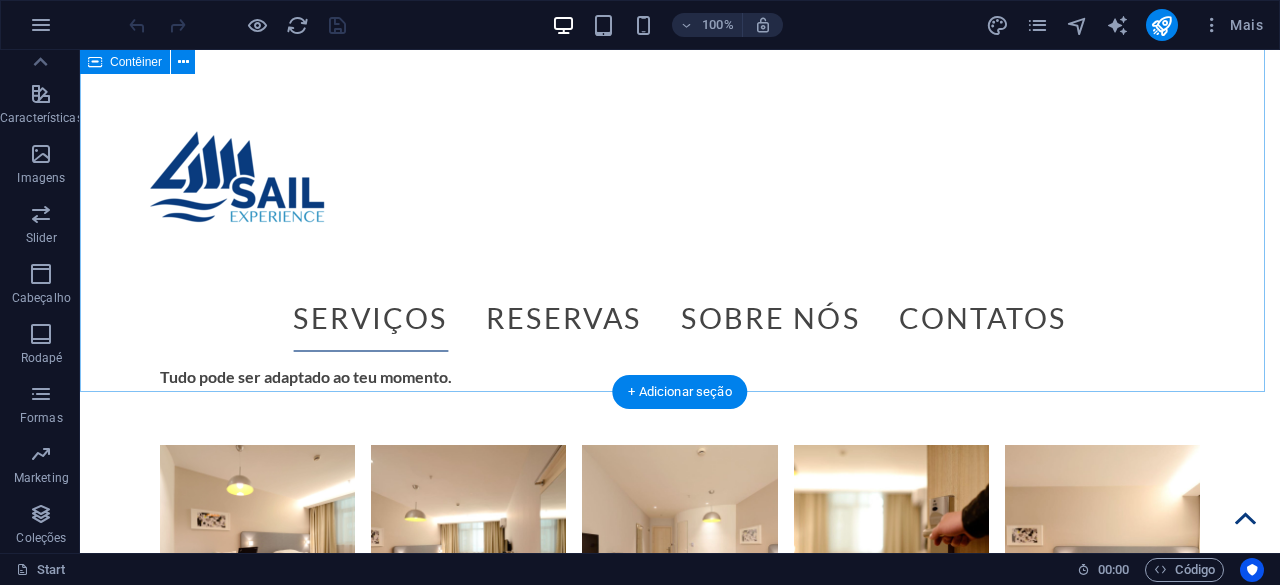 scroll, scrollTop: 6856, scrollLeft: 0, axis: vertical 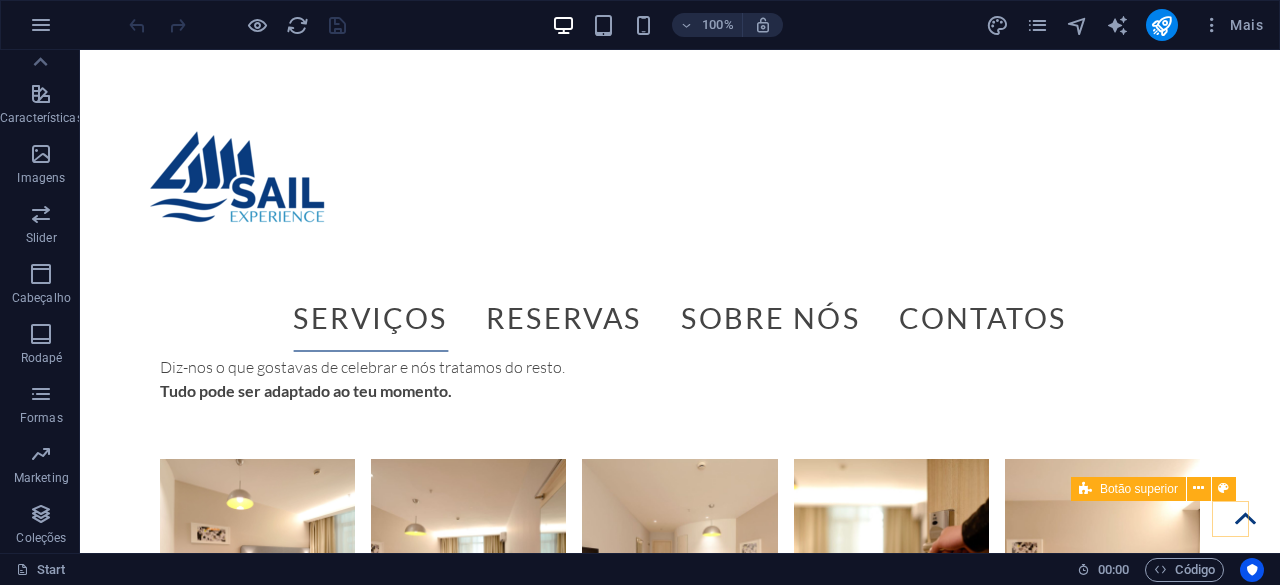 click at bounding box center [1245, 518] 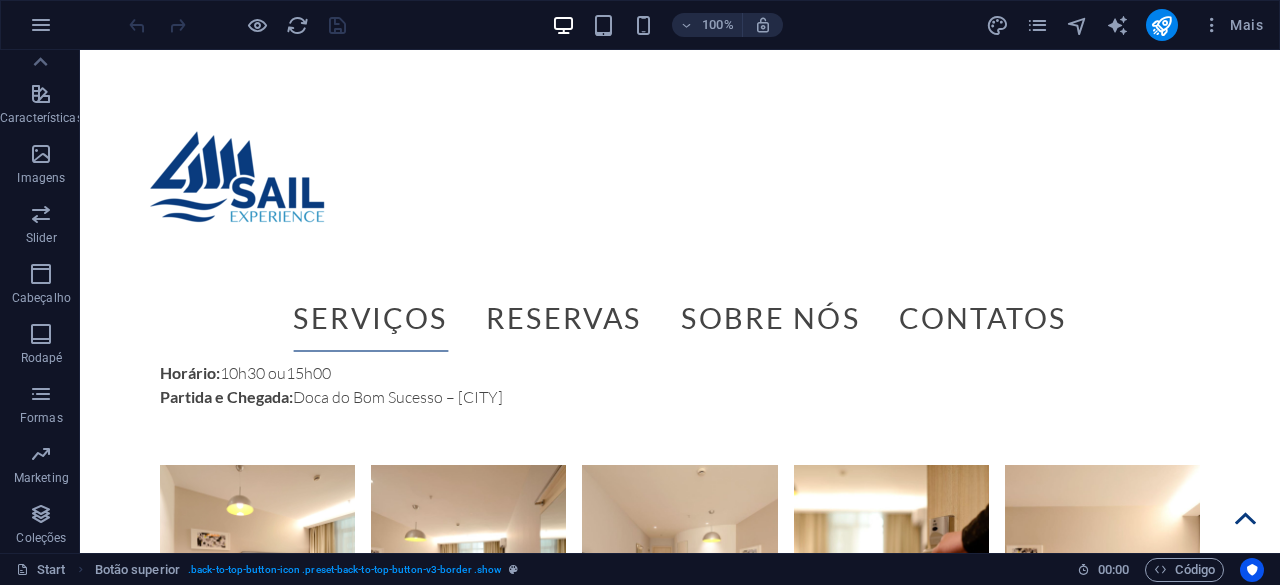 scroll, scrollTop: 0, scrollLeft: 0, axis: both 